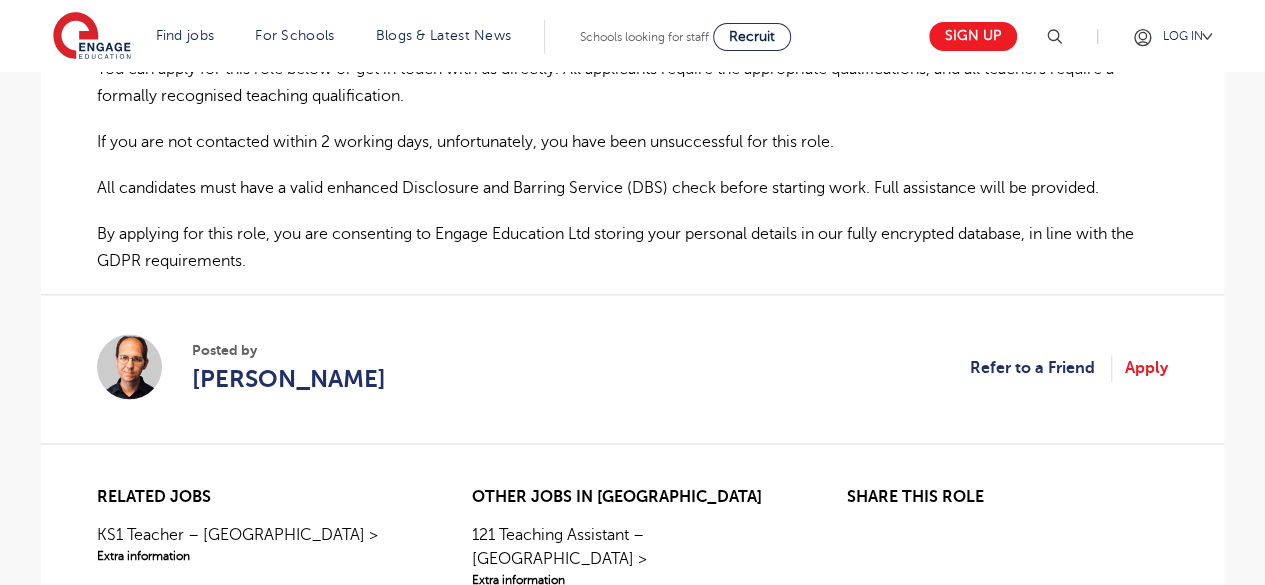 scroll, scrollTop: 1400, scrollLeft: 0, axis: vertical 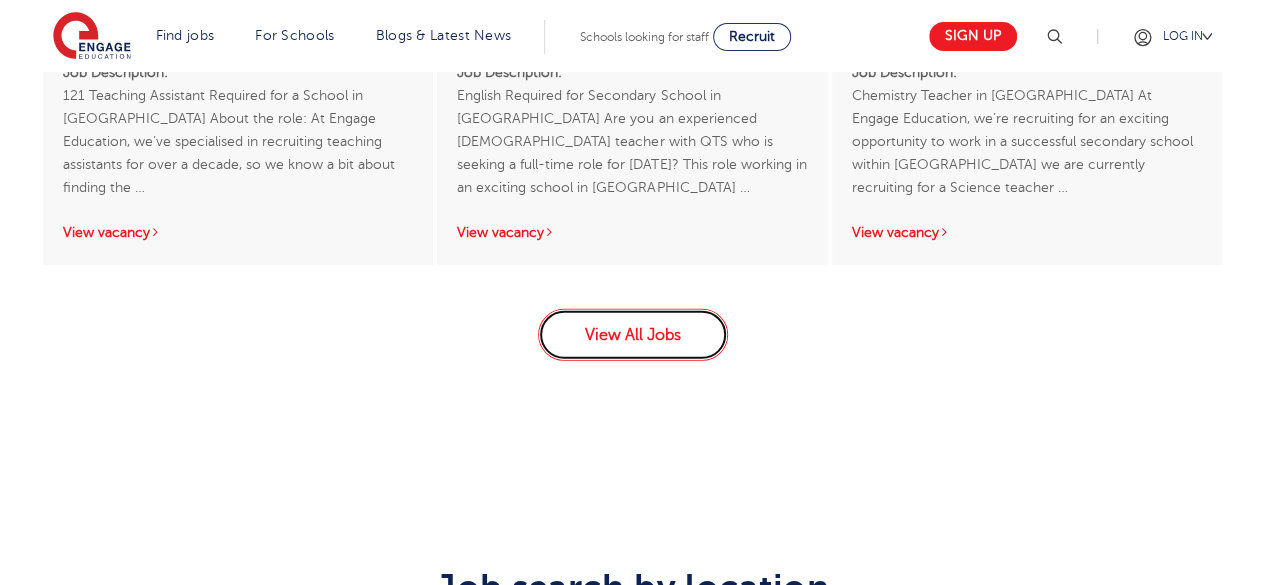 click on "View All Jobs" at bounding box center [633, 335] 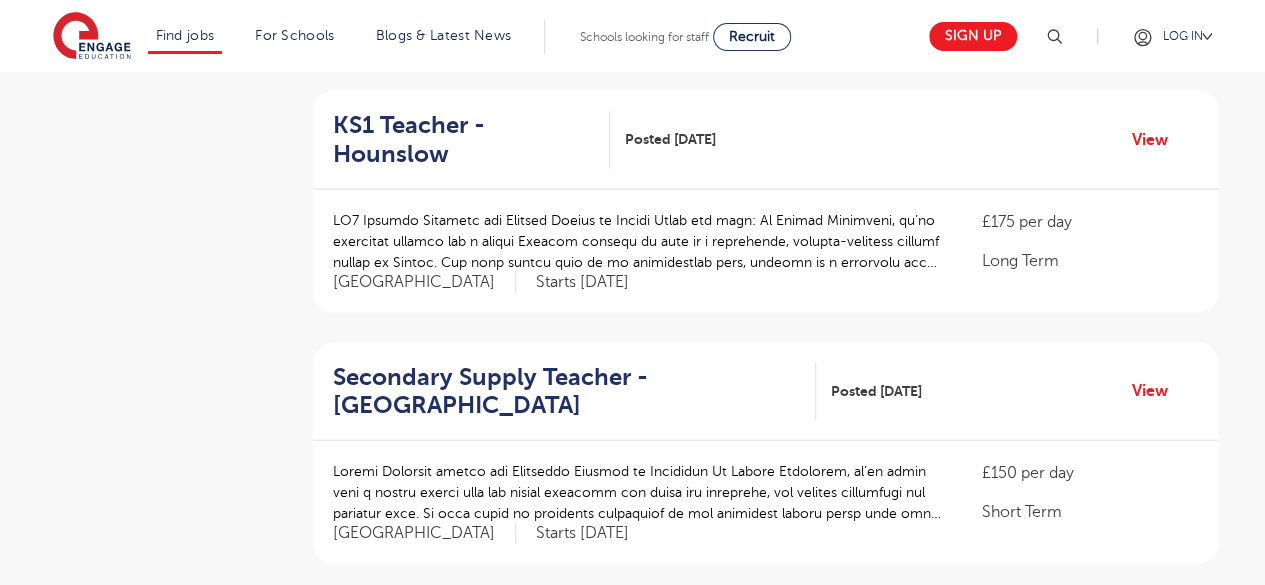 scroll, scrollTop: 2300, scrollLeft: 0, axis: vertical 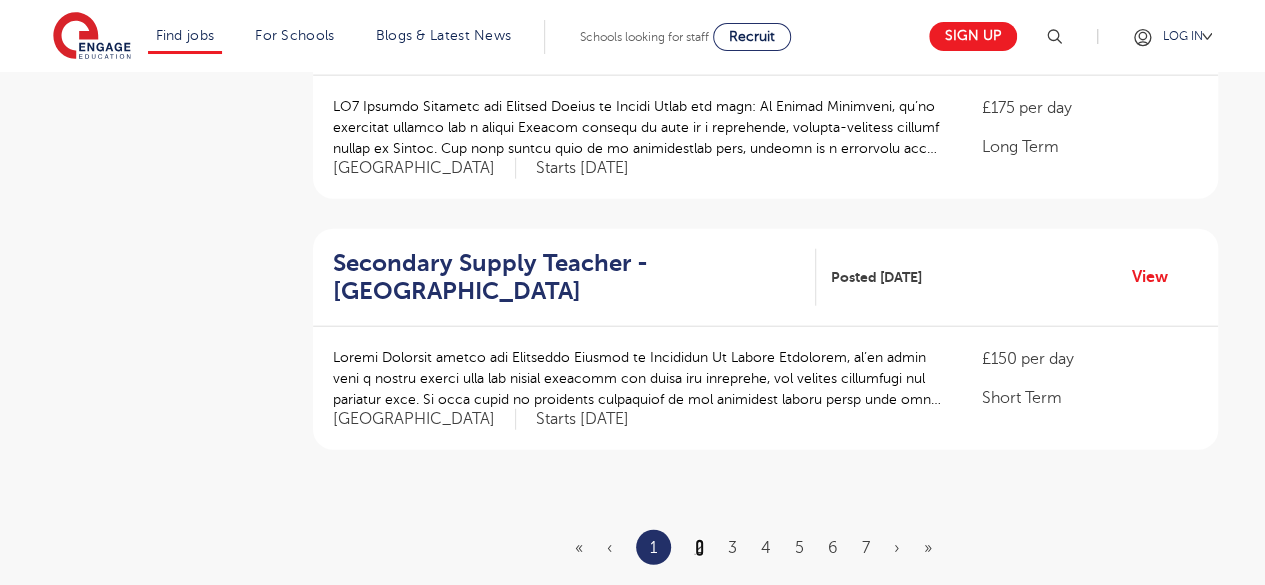 click on "2" at bounding box center [699, 548] 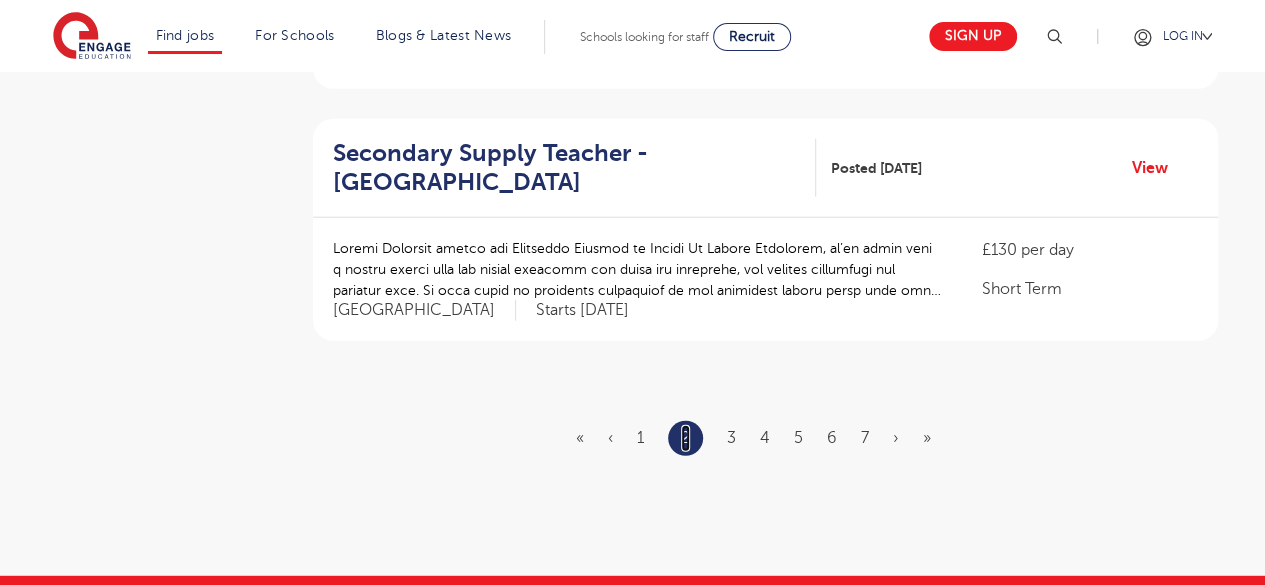 scroll, scrollTop: 2500, scrollLeft: 0, axis: vertical 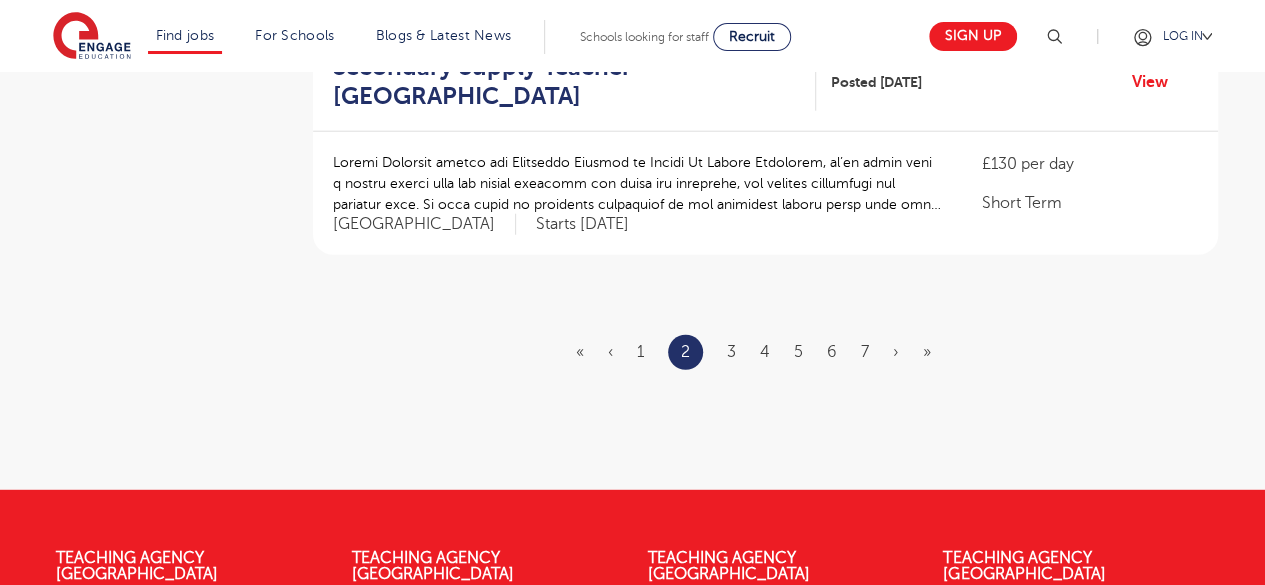click on "« ‹ 1 2 3 4 5 6 7 › »" at bounding box center (765, 352) 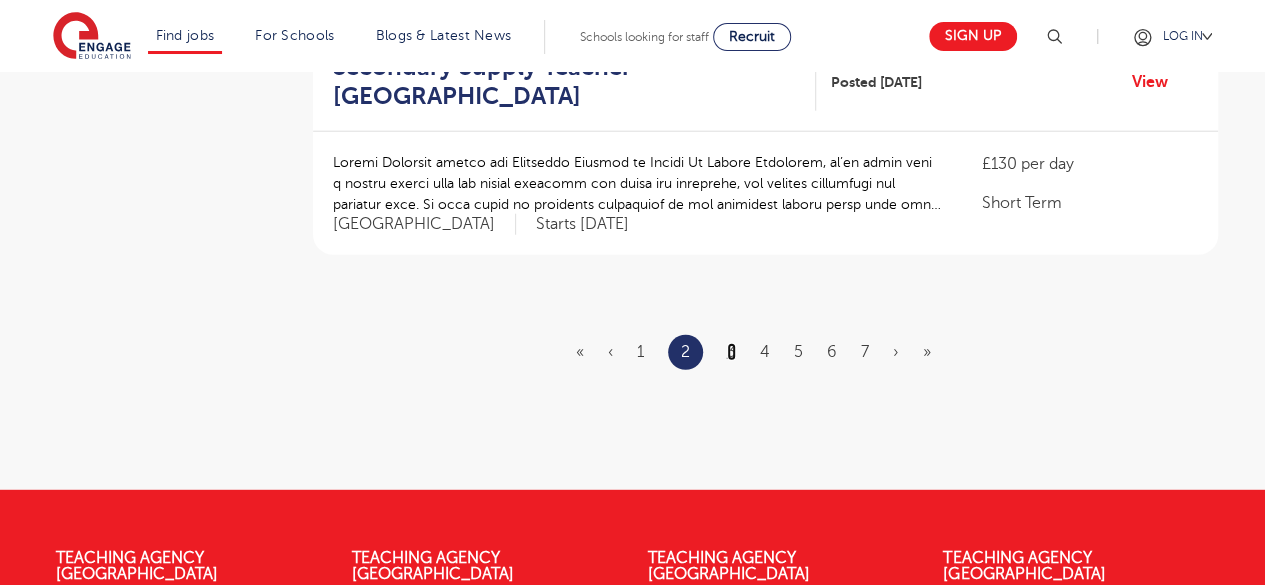 click on "3" at bounding box center (731, 352) 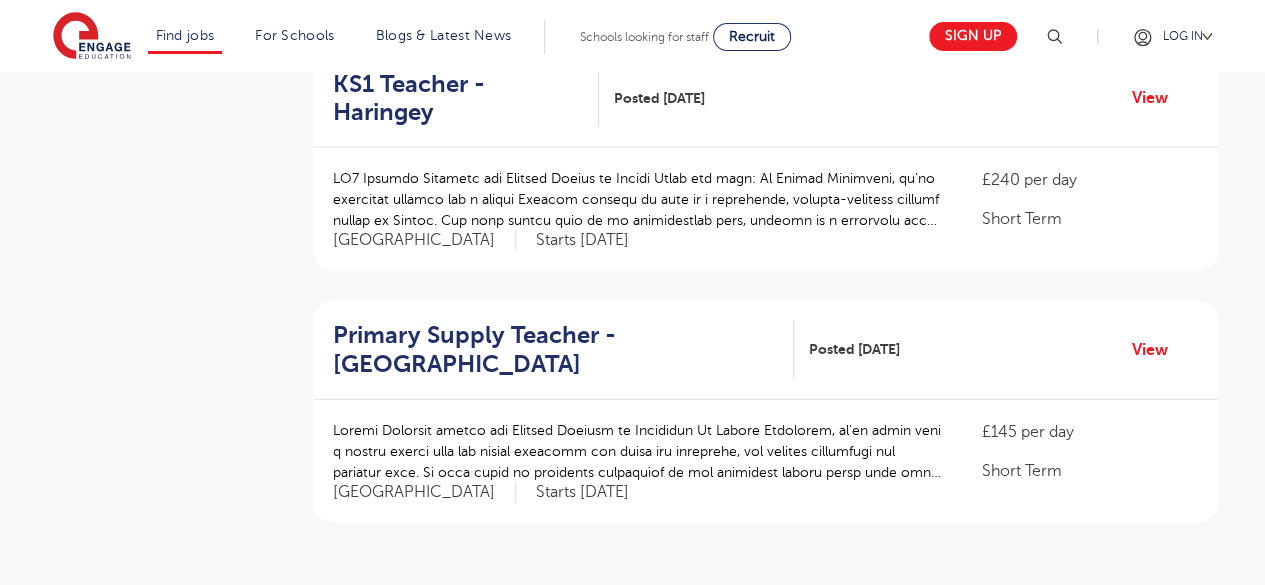 scroll, scrollTop: 2300, scrollLeft: 0, axis: vertical 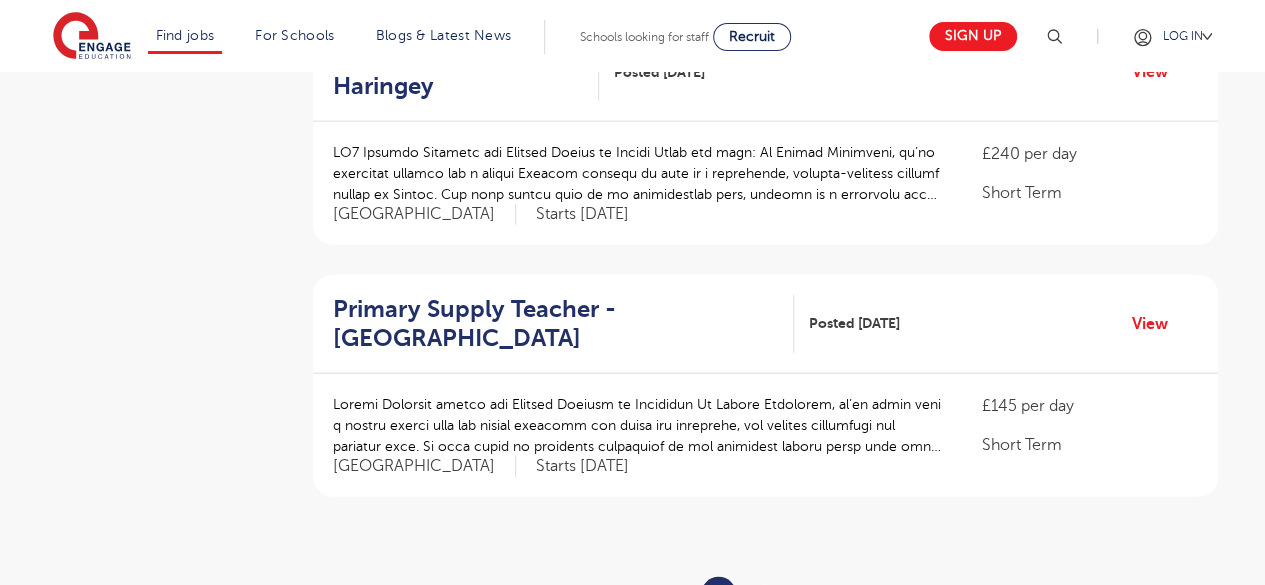 click on "4" at bounding box center (765, 594) 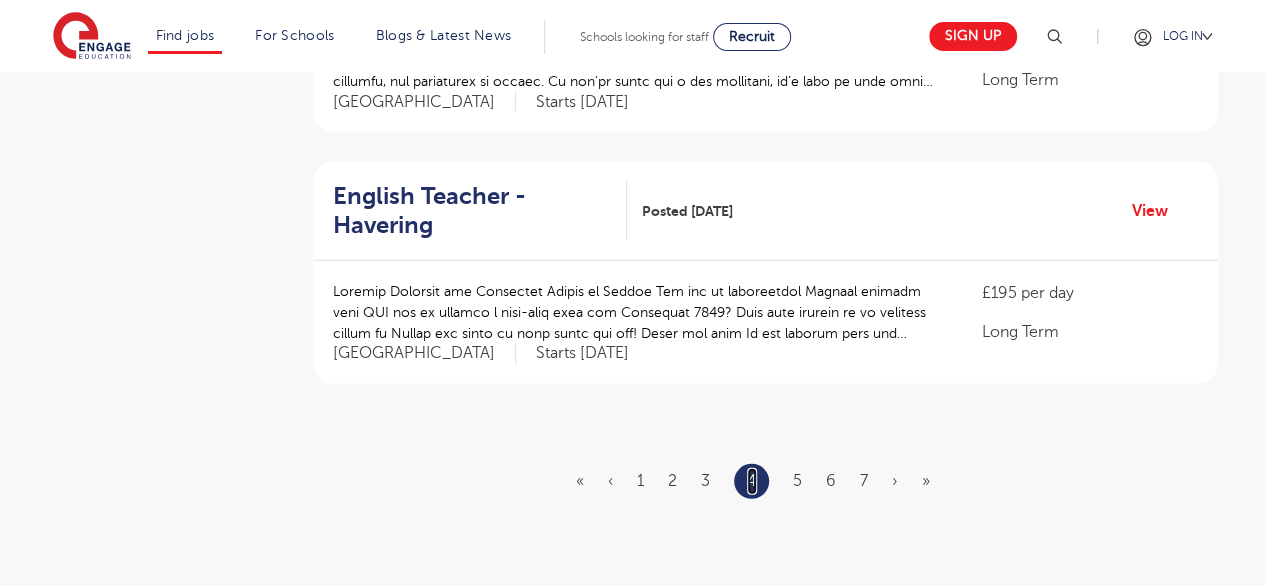 scroll, scrollTop: 2400, scrollLeft: 0, axis: vertical 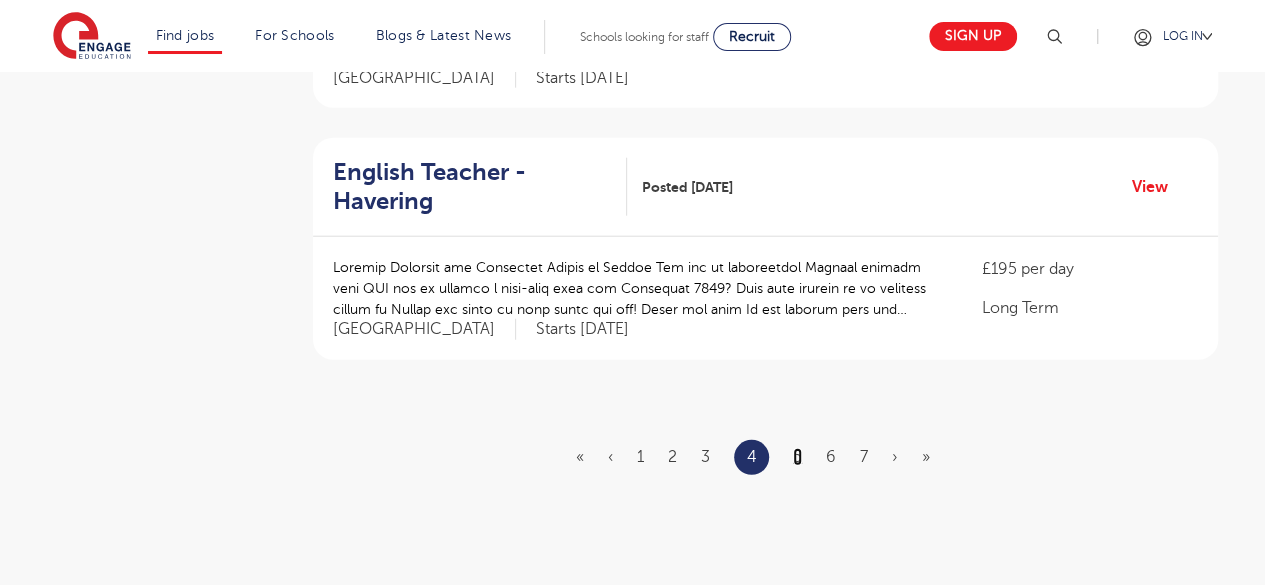 click on "5" at bounding box center (797, 457) 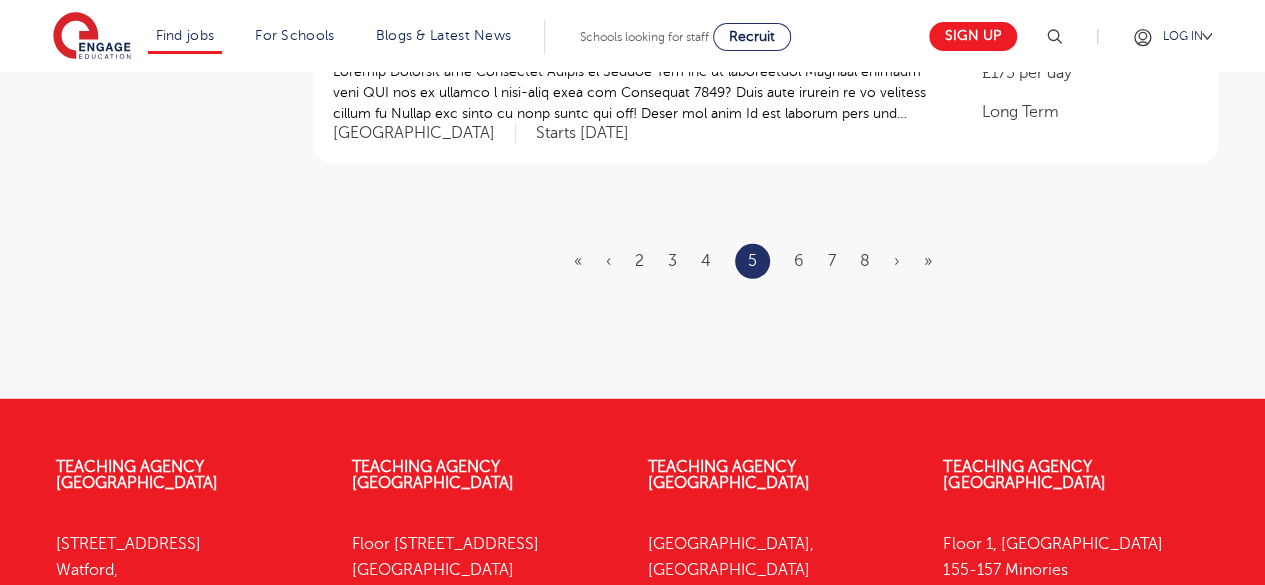 scroll, scrollTop: 2600, scrollLeft: 0, axis: vertical 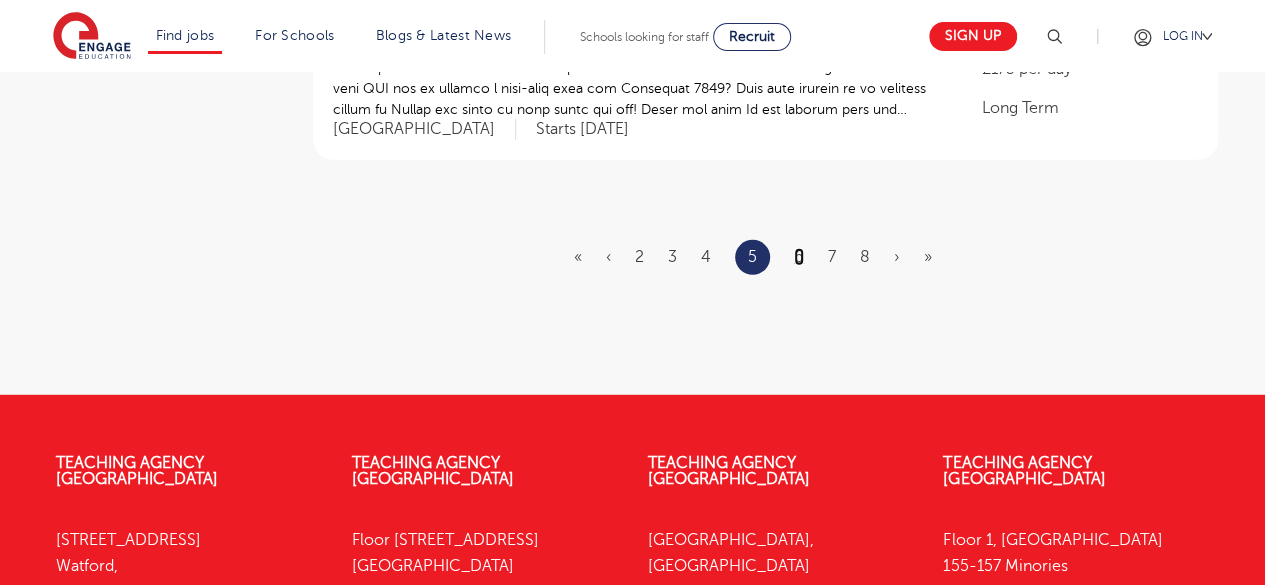 click on "6" at bounding box center [799, 257] 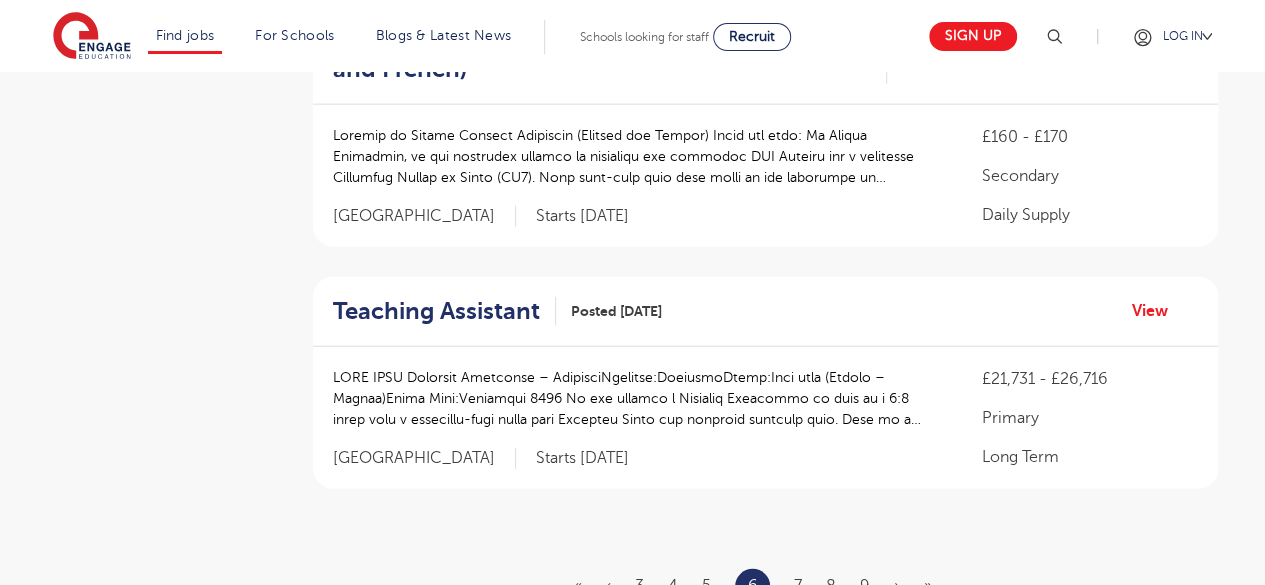 scroll, scrollTop: 2300, scrollLeft: 0, axis: vertical 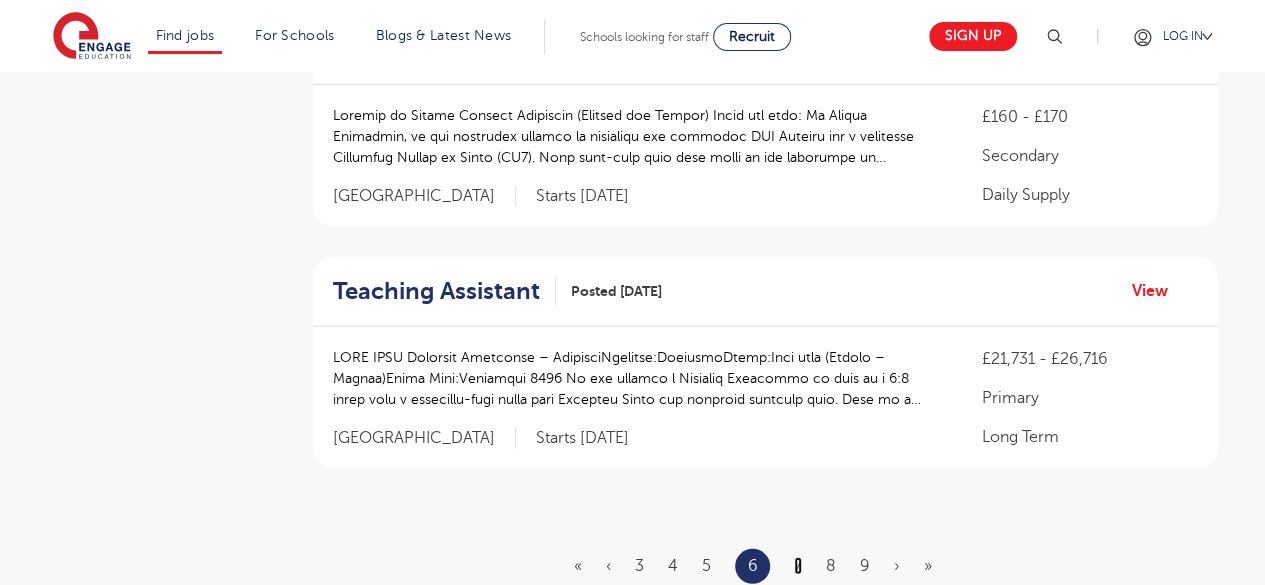 click on "7" at bounding box center (798, 566) 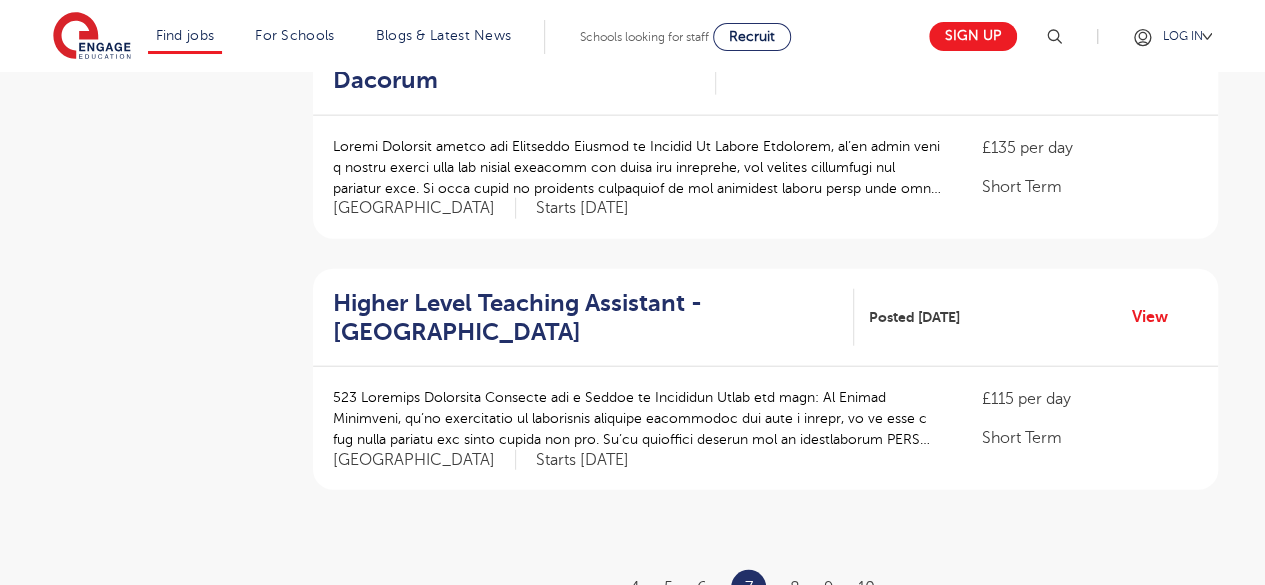 scroll, scrollTop: 2300, scrollLeft: 0, axis: vertical 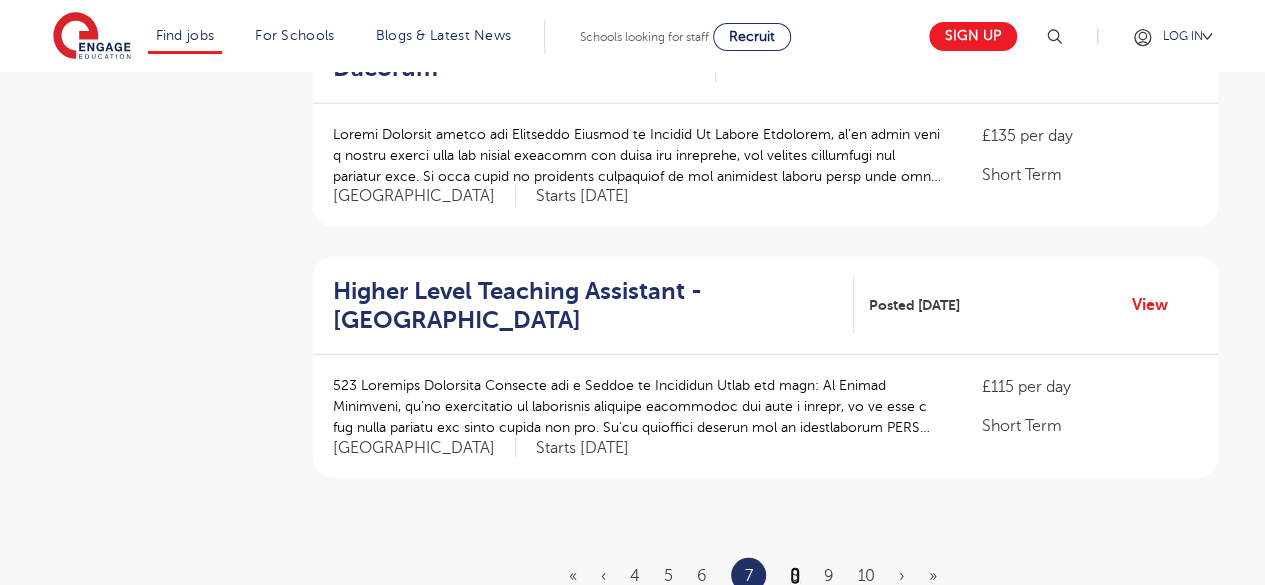 click on "8" at bounding box center [795, 576] 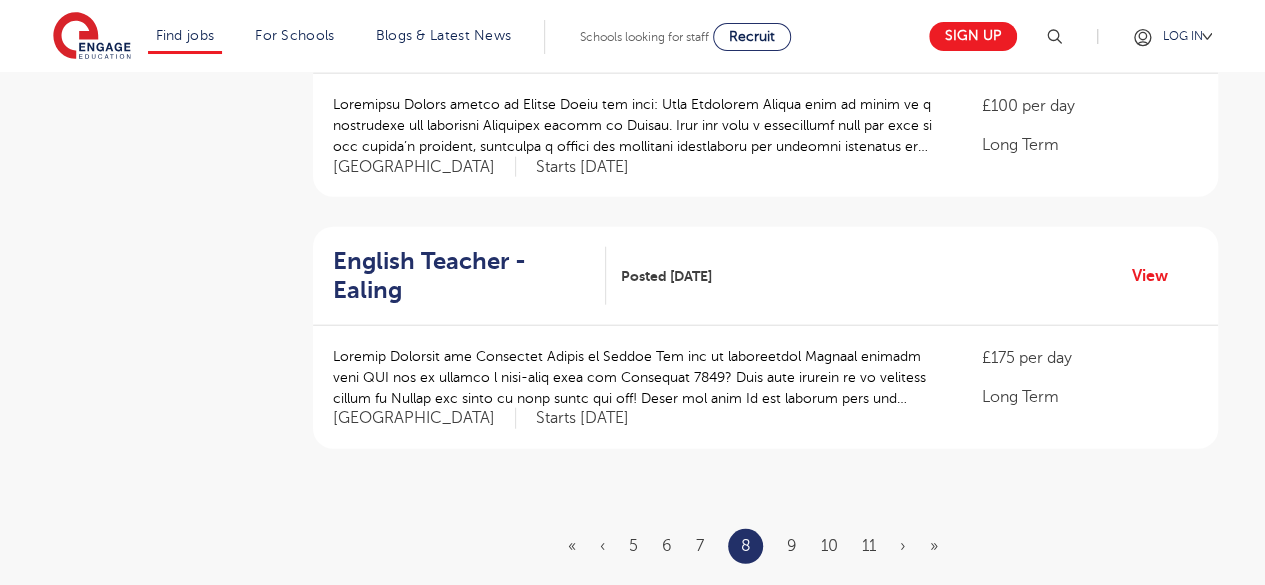 scroll, scrollTop: 2500, scrollLeft: 0, axis: vertical 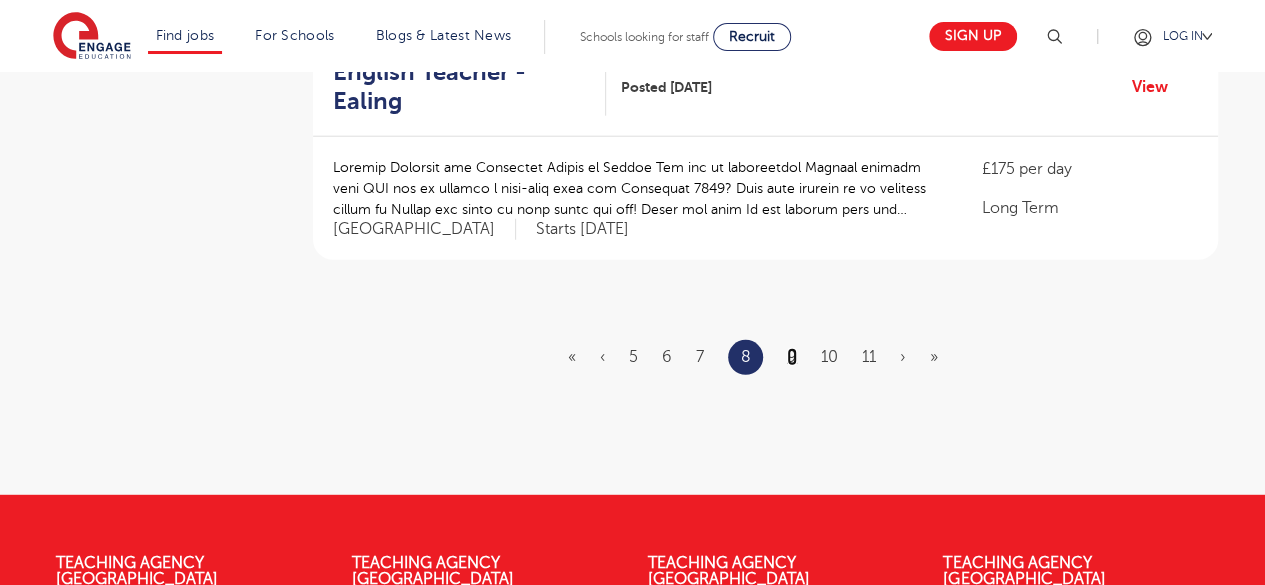 click on "9" at bounding box center [792, 357] 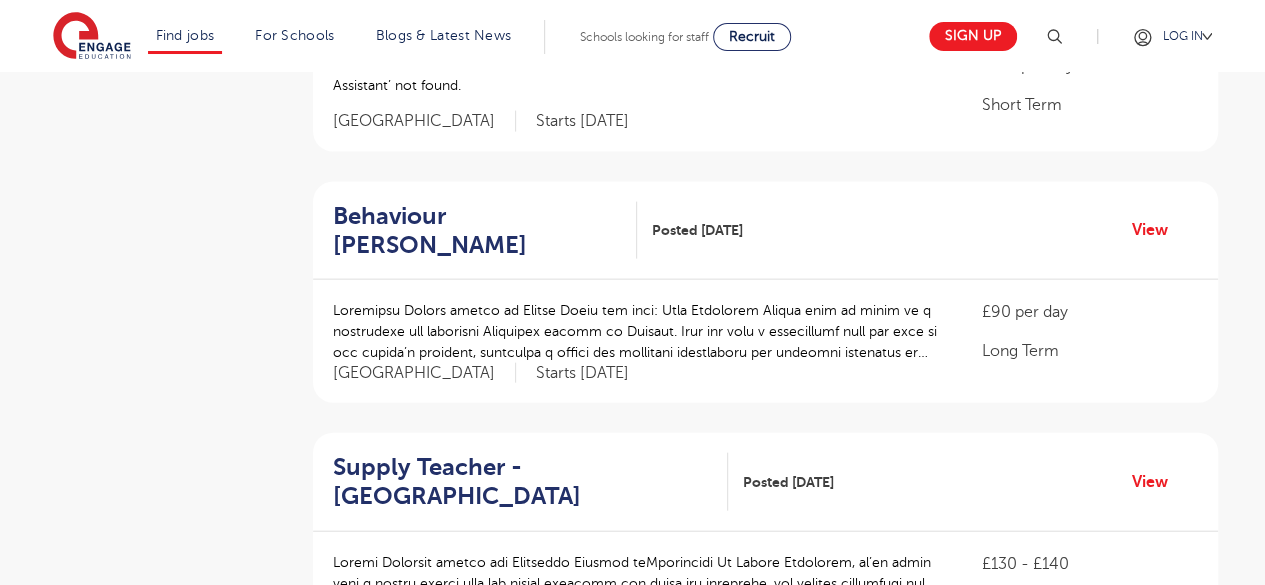 scroll, scrollTop: 2500, scrollLeft: 0, axis: vertical 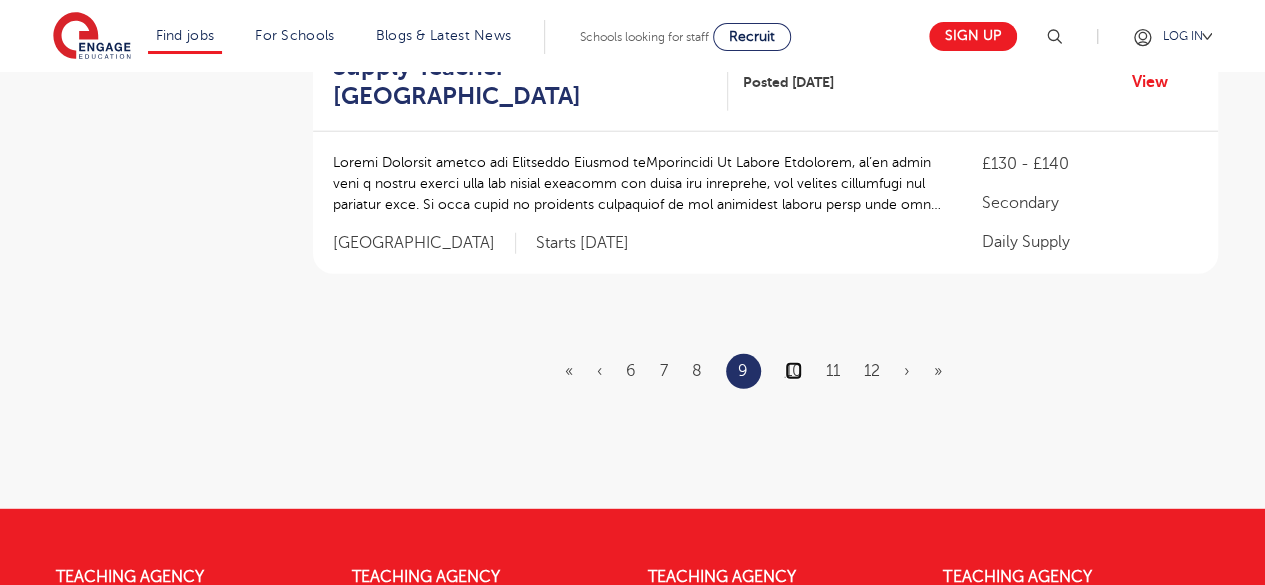 click on "10" at bounding box center [793, 371] 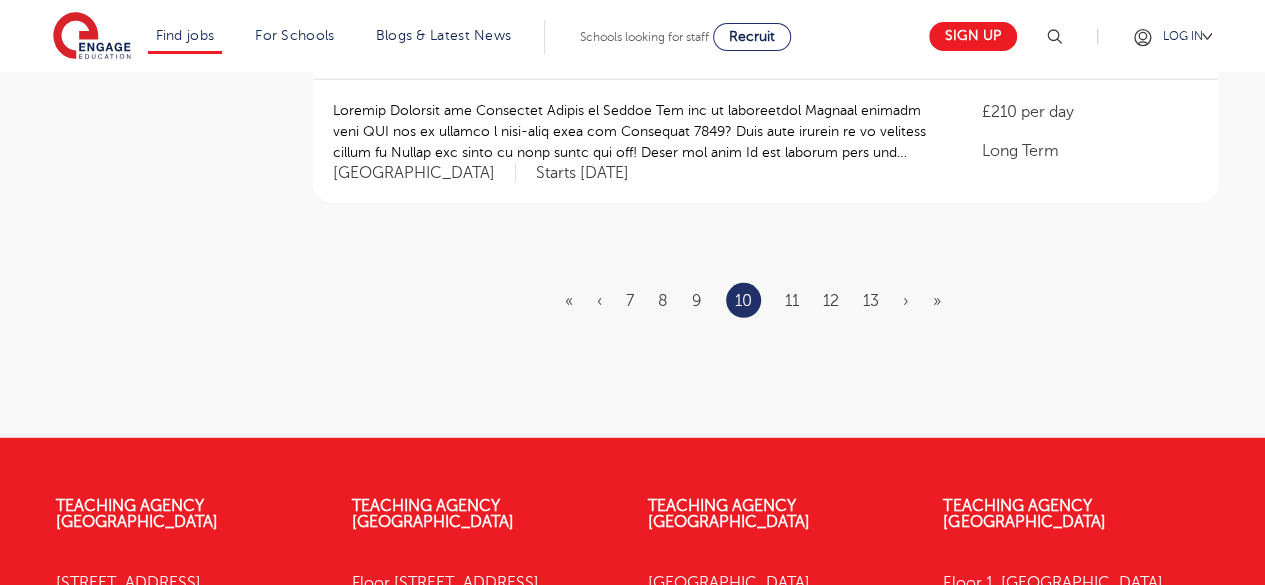 scroll, scrollTop: 2700, scrollLeft: 0, axis: vertical 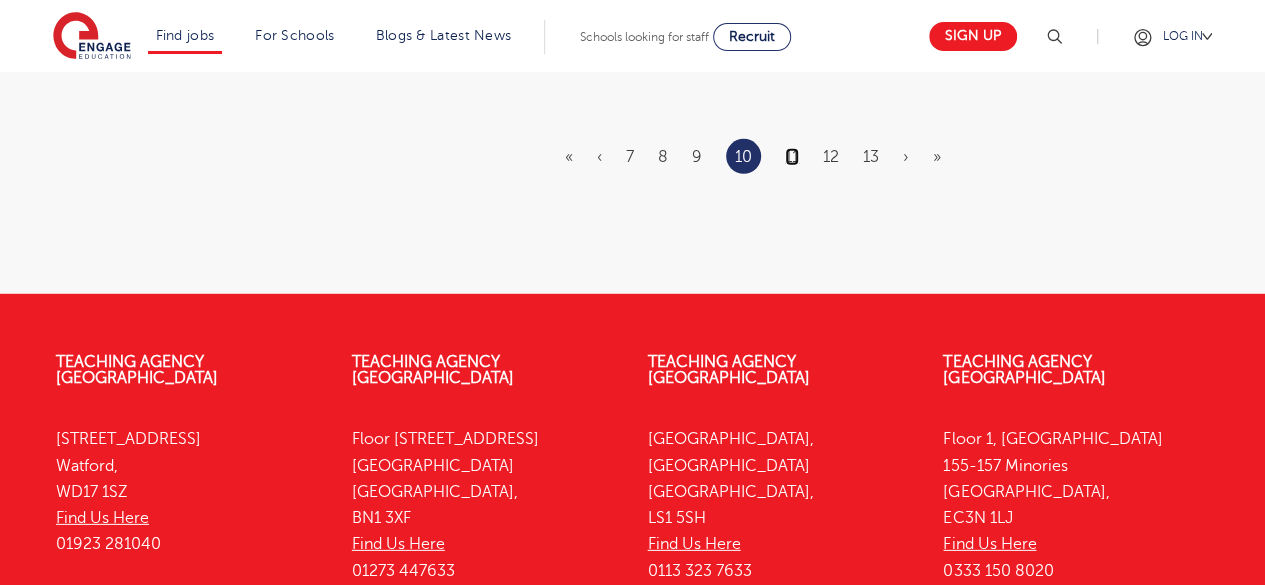 click on "11" at bounding box center [792, 157] 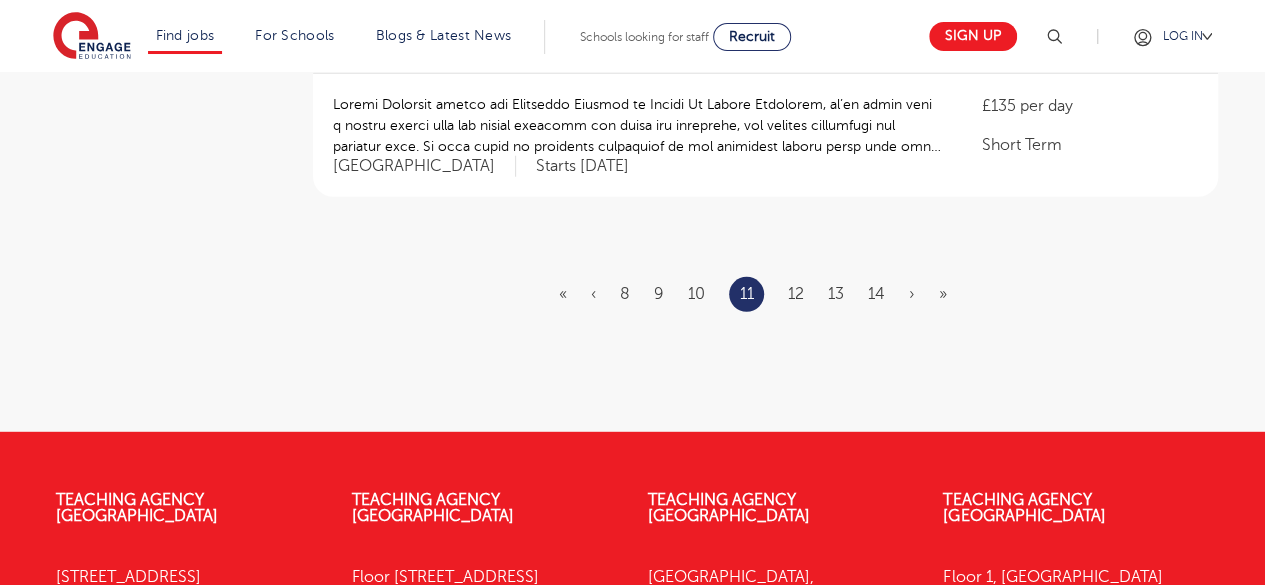 scroll, scrollTop: 2600, scrollLeft: 0, axis: vertical 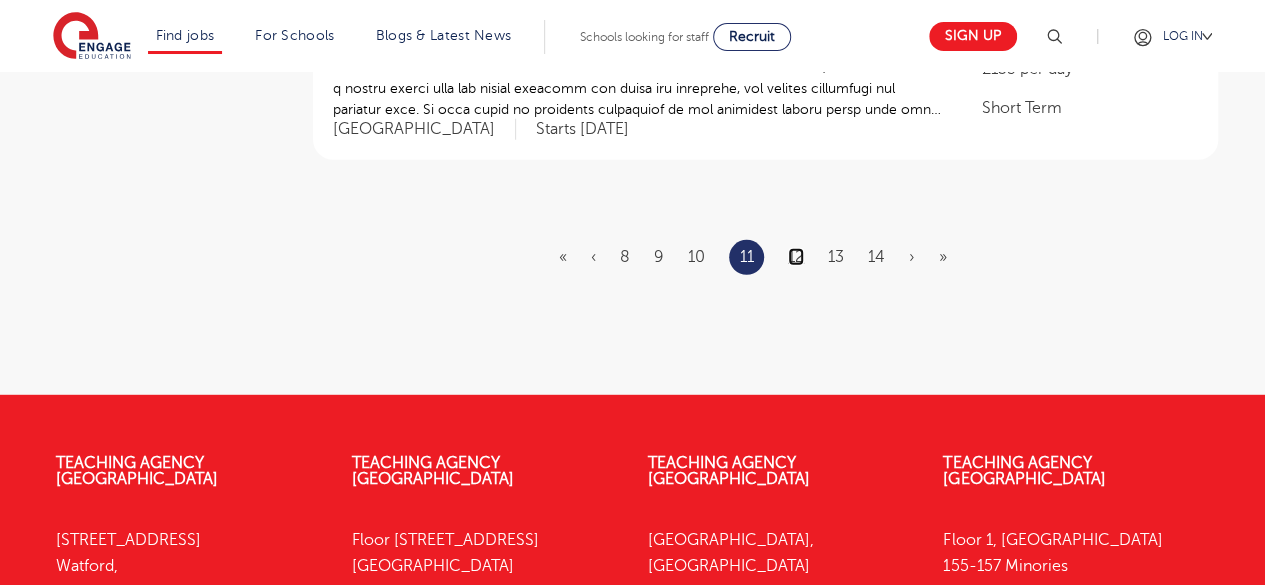 click on "12" at bounding box center [796, 257] 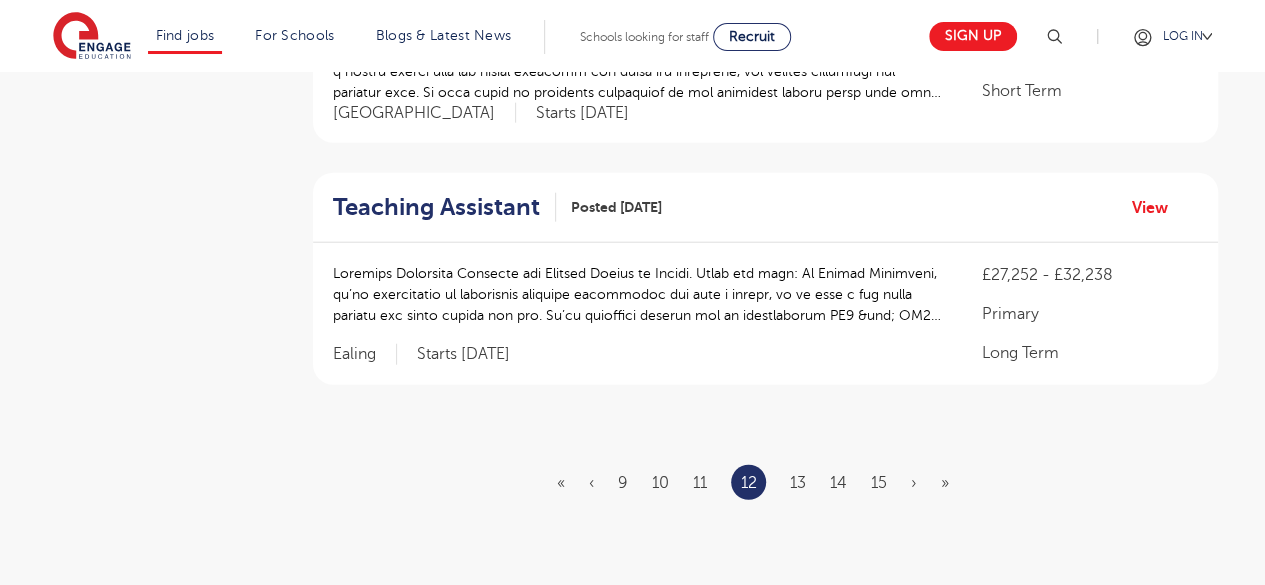scroll, scrollTop: 2500, scrollLeft: 0, axis: vertical 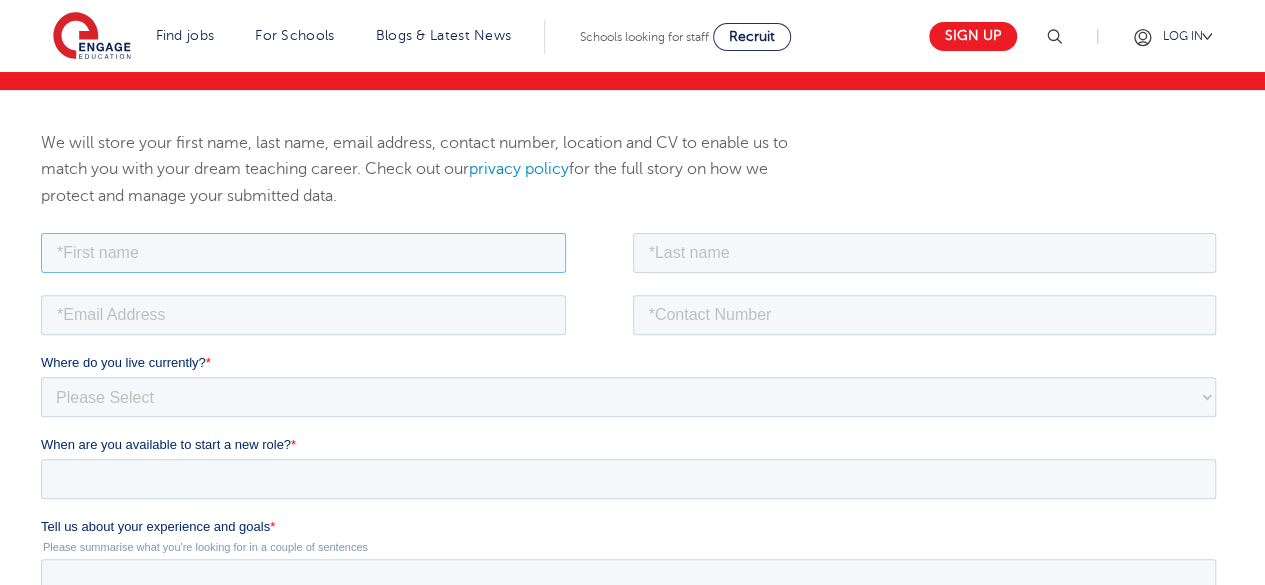 click at bounding box center (303, 252) 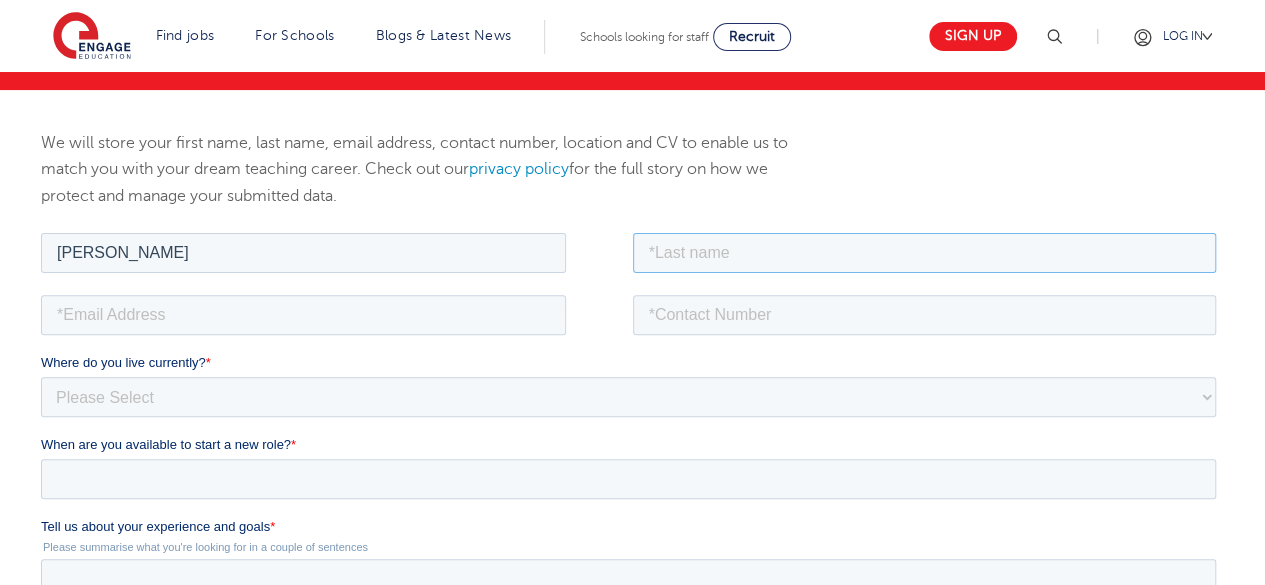 type on "UNOGU" 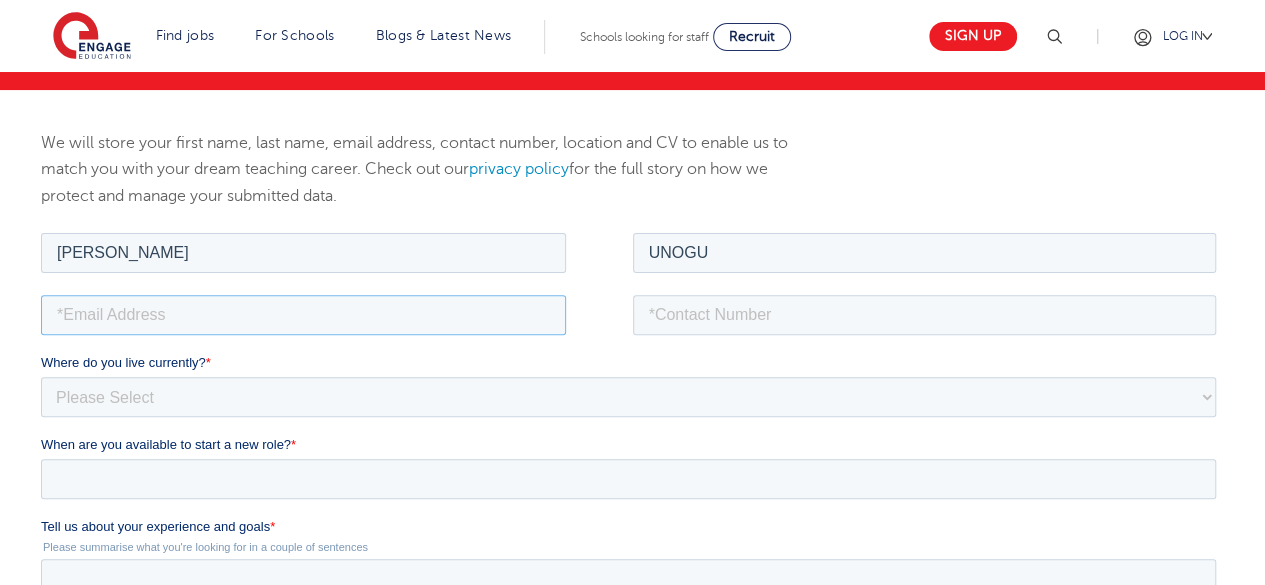 type on "henryunogu20@gmail.com" 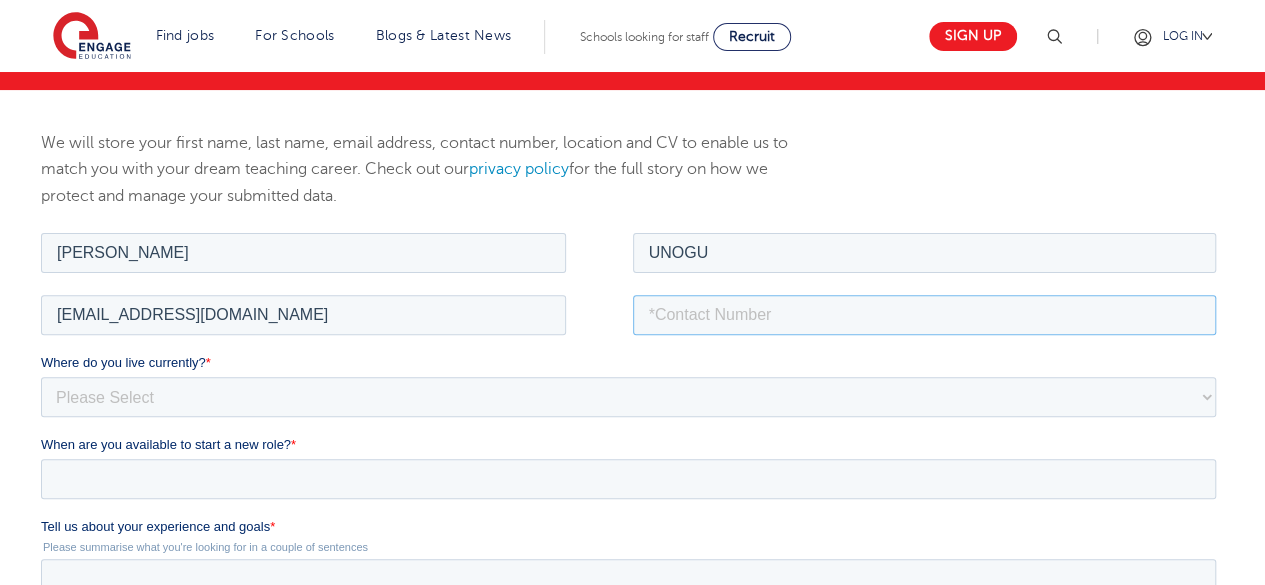 type on "08039344357" 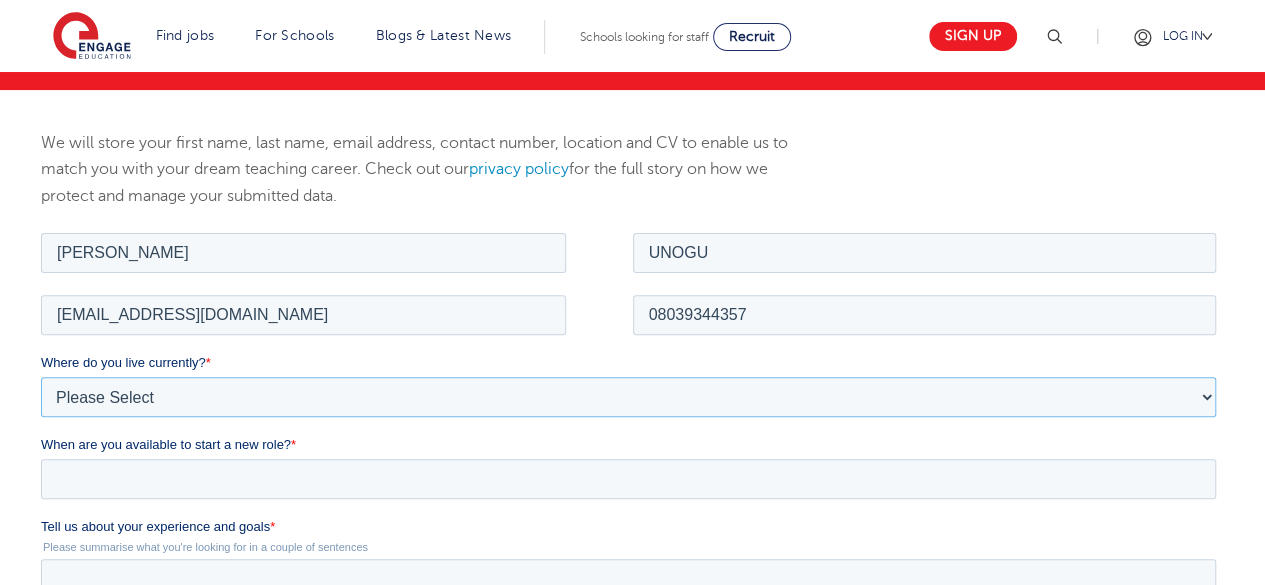 click on "Please Select UK Canada Ireland Australia New Zealand Europe USA South Africa Jamaica Africa Asia Middle East South America Caribbean" at bounding box center [628, 396] 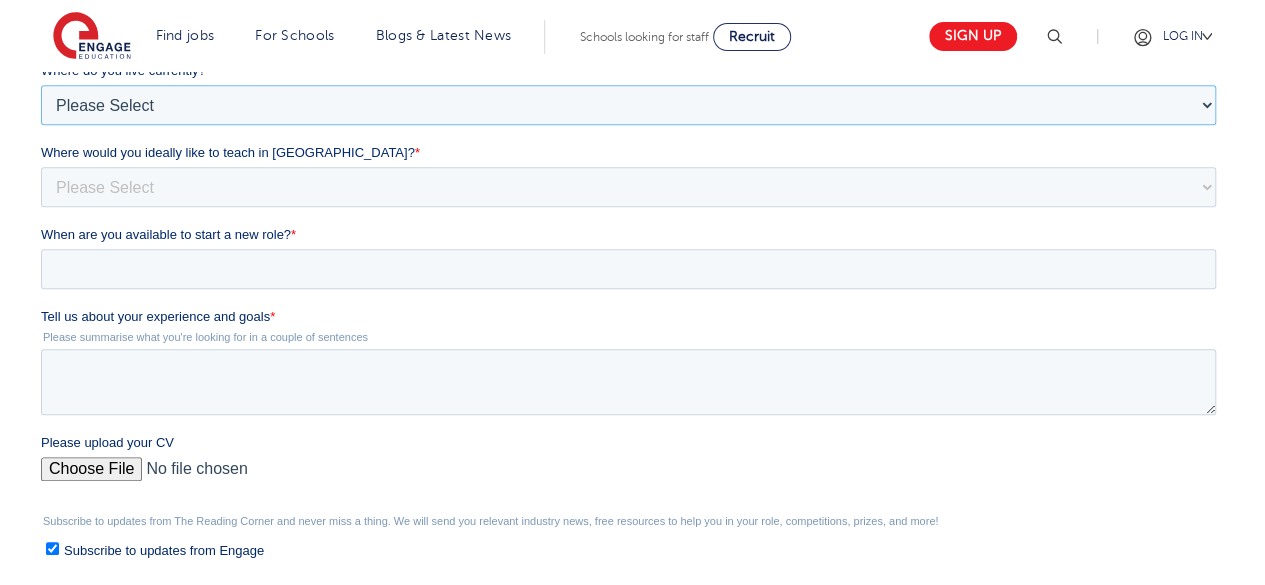 scroll, scrollTop: 500, scrollLeft: 0, axis: vertical 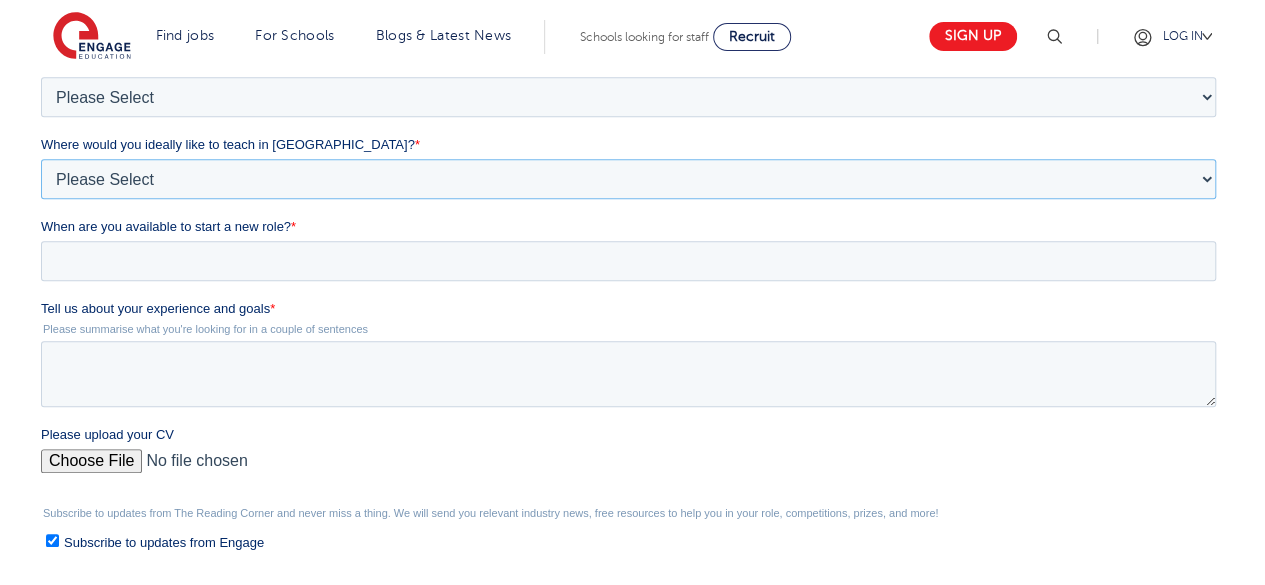 click on "Please Select I'm flexible! London Any city in England Greater London/Home Counties Somewhere more rural" at bounding box center [628, 179] 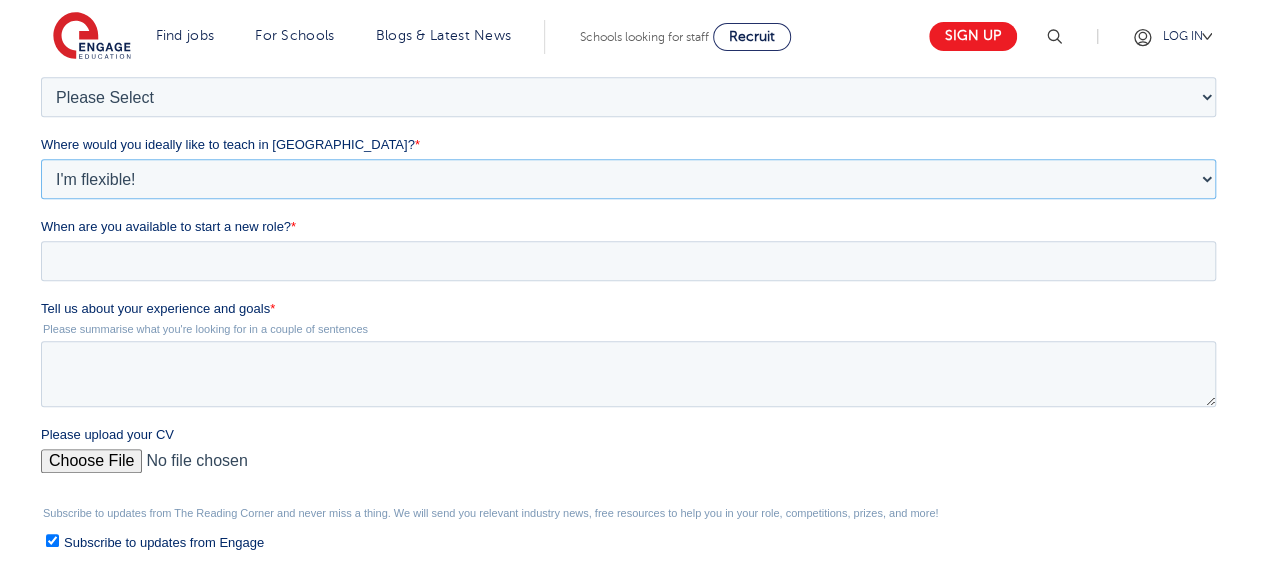click on "Please Select I'm flexible! London Any city in England Greater London/Home Counties Somewhere more rural" at bounding box center (628, 179) 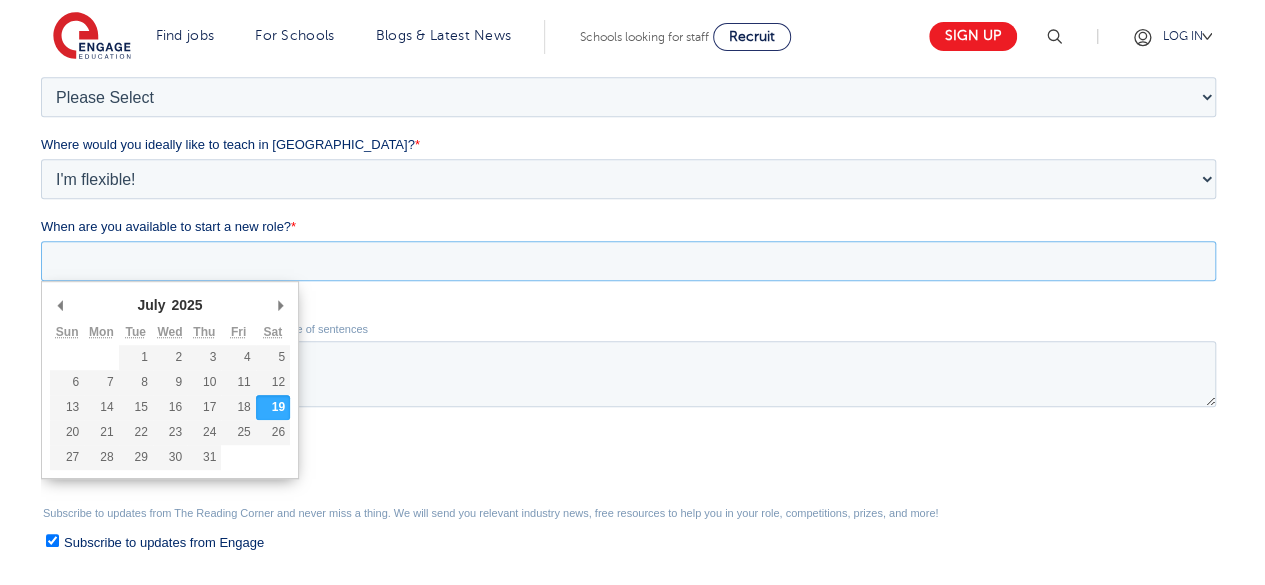 click on "When are you available to start a new role? *" at bounding box center [628, 261] 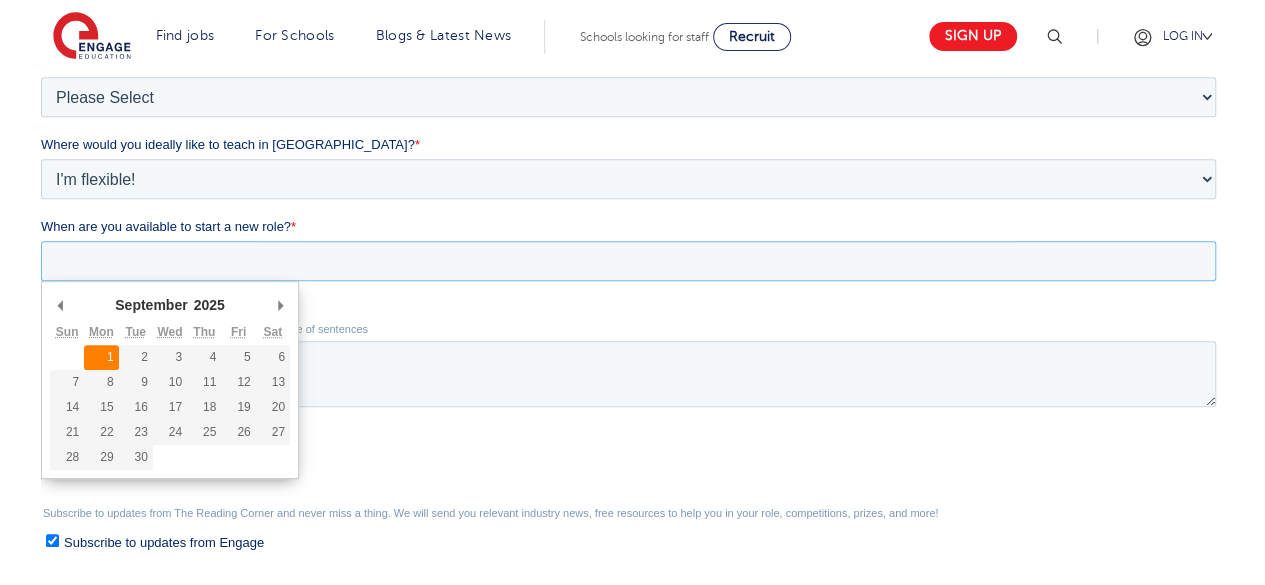 type on "2025-09-01" 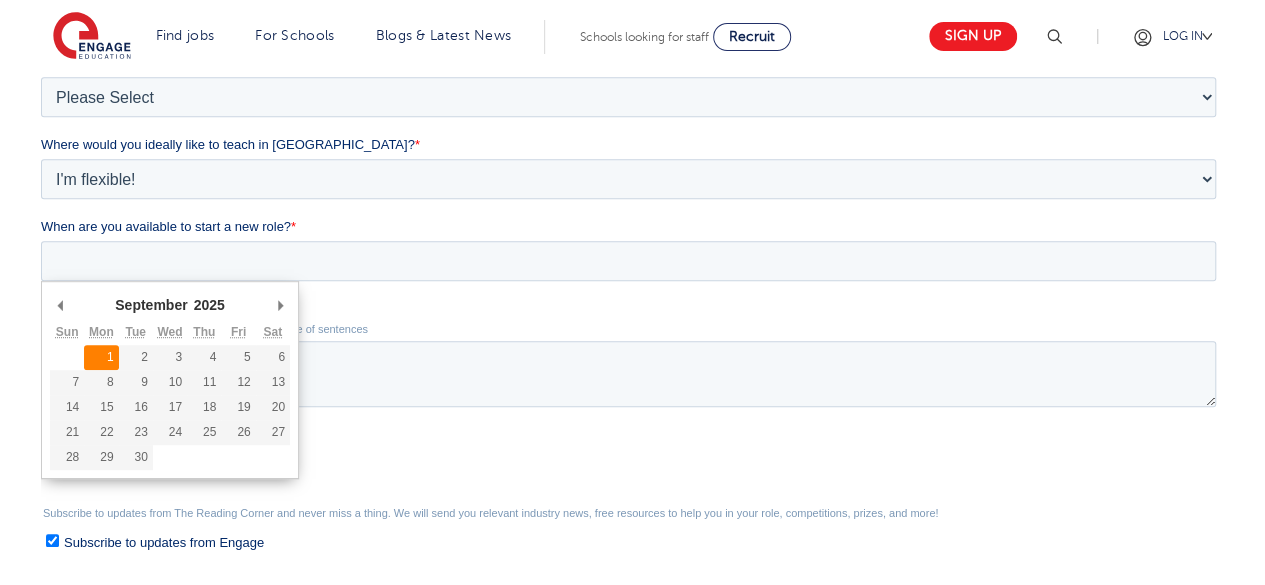 type on "2025/09/01" 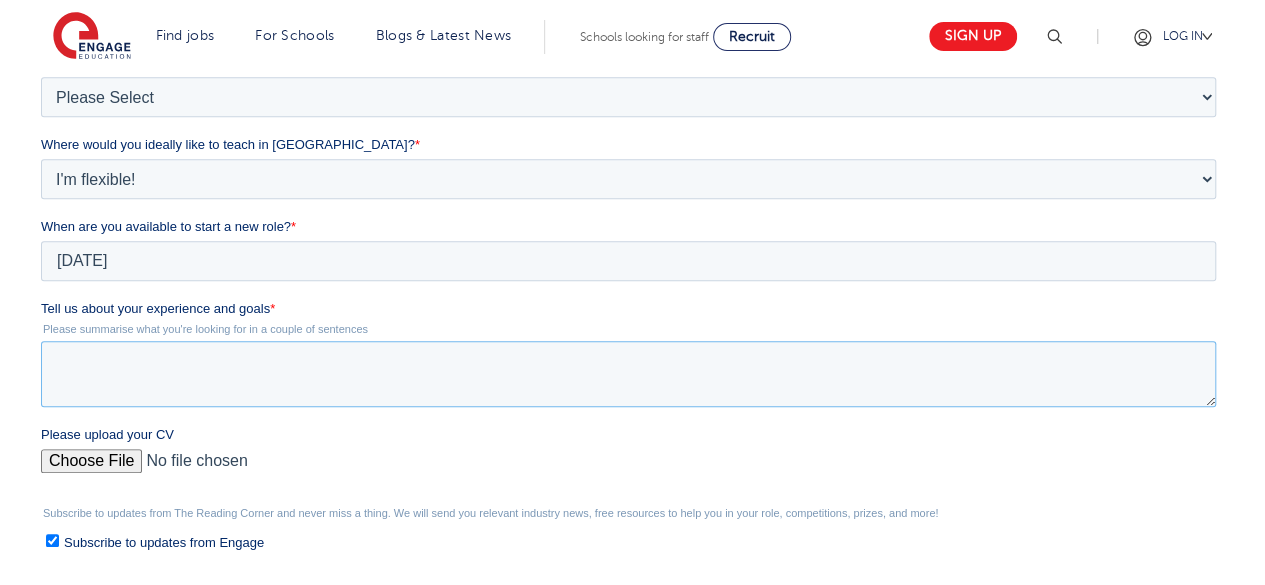 click on "Tell us about your experience and goals *" at bounding box center (628, 374) 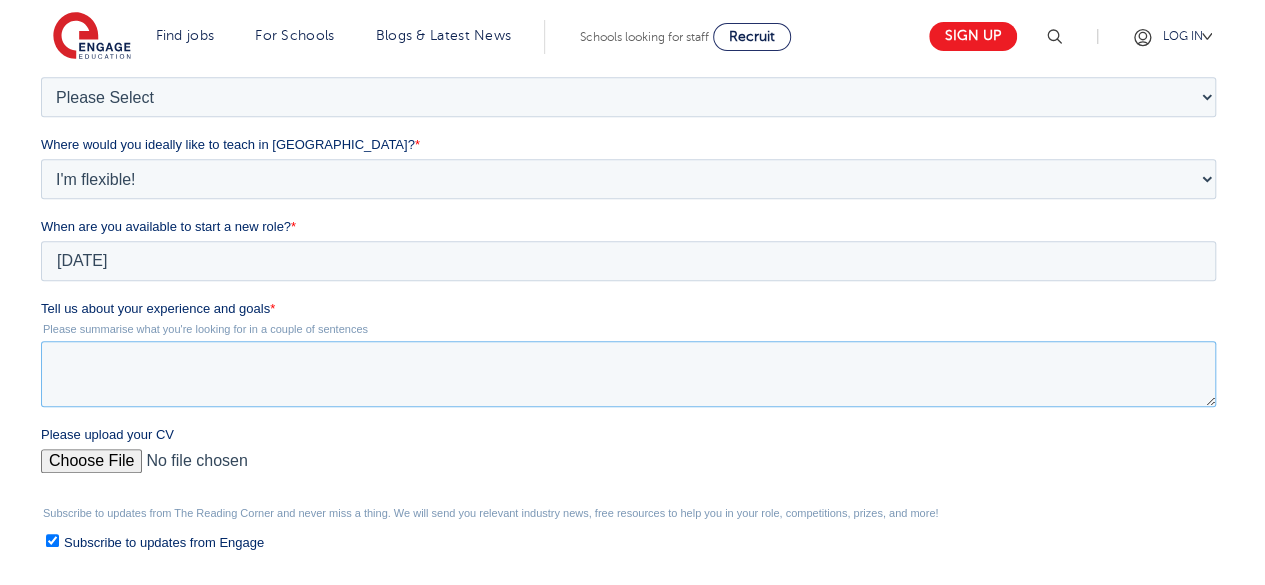 paste on "I am a qualified secondary science teacher from Nigeria holding a Bachelor’s and Master’s degree in Biochemistry, a PGDE, and a Qualified Teacher Status (QTS) from the Department for Education, UK.
I believe I am well-suited for this role because I bring deep subject expertise in Chemistry and Biology, including triple science teaching experience at GCSE and A-level. Also, I hold a UK QTS, which enables me to teach in the UK legally.
Furthermore, I have over a decade of experience working in secondary schools with diverse and high-needs learners, demonstrating effective classroom management, excellent curriculum delivery to KS 3 -5, differentiation strategies, and excellent student outcomes.
I am committed to enhancing the departmental culture and supporting colleagues through collaborative planning and professional development while effortlessly keeping up with pastoral responsibilities and extra-curricular activities.
Just as I have coached numerous students who have gone ahead to win National ..." 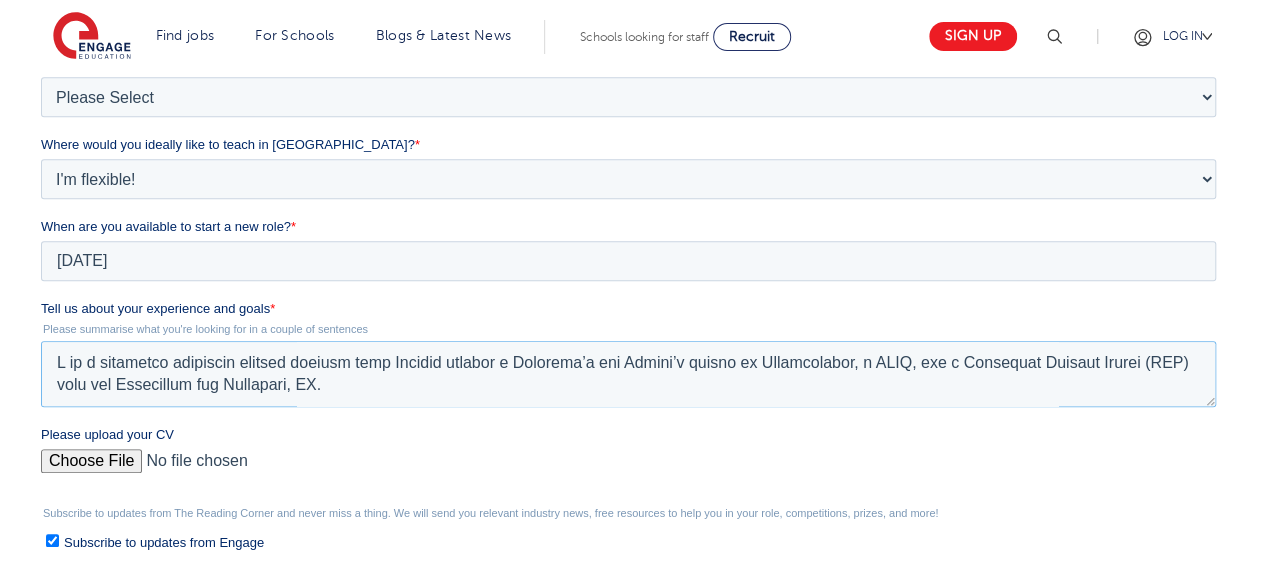 scroll, scrollTop: 274, scrollLeft: 0, axis: vertical 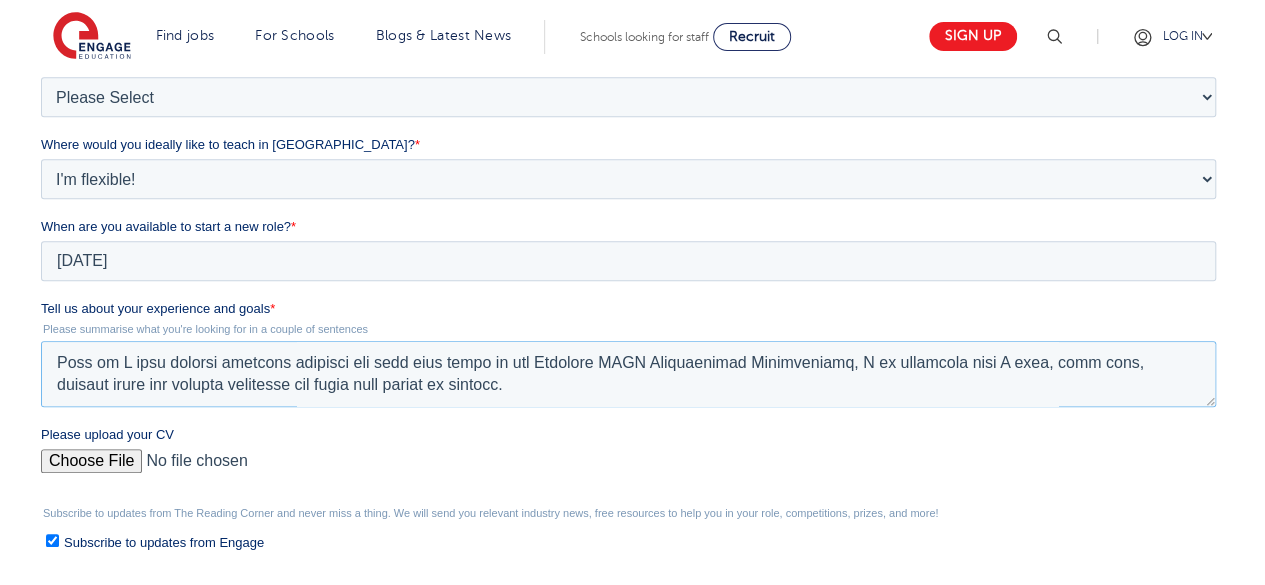 type on "I am a qualified secondary science teacher from Nigeria holding a Bachelor’s and Master’s degree in Biochemistry, a PGDE, and a Qualified Teacher Status (QTS) from the Department for Education, UK.
I believe I am well-suited for this role because I bring deep subject expertise in Chemistry and Biology, including triple science teaching experience at GCSE and A-level. Also, I hold a UK QTS, which enables me to teach in the UK legally.
Furthermore, I have over a decade of experience working in secondary schools with diverse and high-needs learners, demonstrating effective classroom management, excellent curriculum delivery to KS 3 -5, differentiation strategies, and excellent student outcomes.
I am committed to enhancing the departmental culture and supporting colleagues through collaborative planning and professional development while effortlessly keeping up with pastoral responsibilities and extra-curricular activities.
Just as I have coached numerous students who have gone ahead to win National ..." 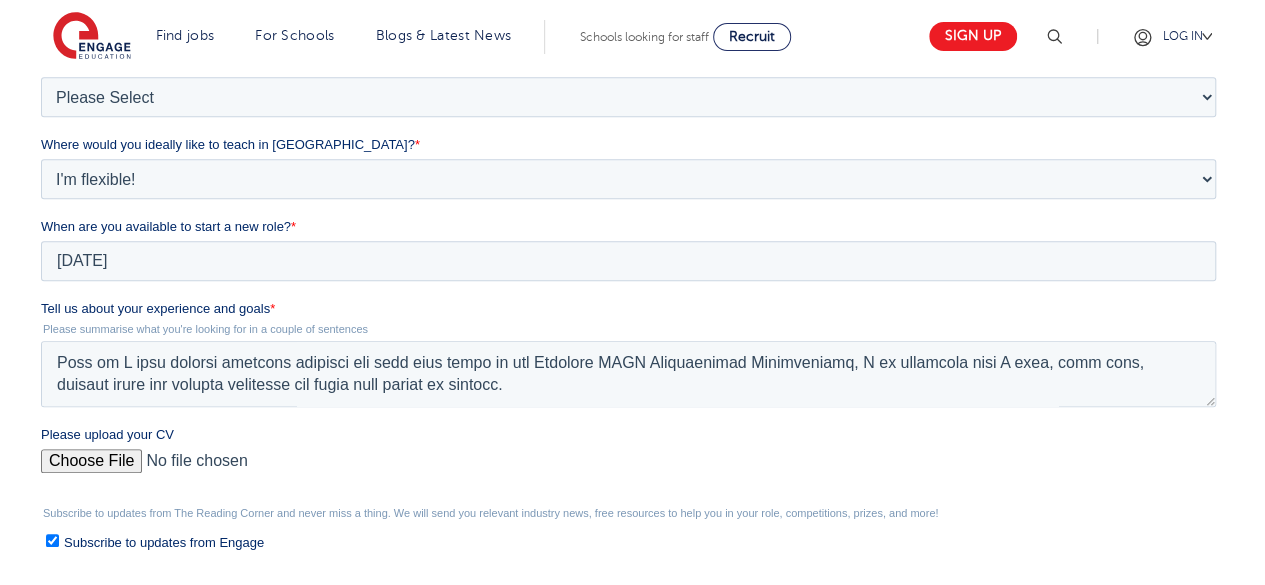 click on "Please upload your CV" at bounding box center [628, 469] 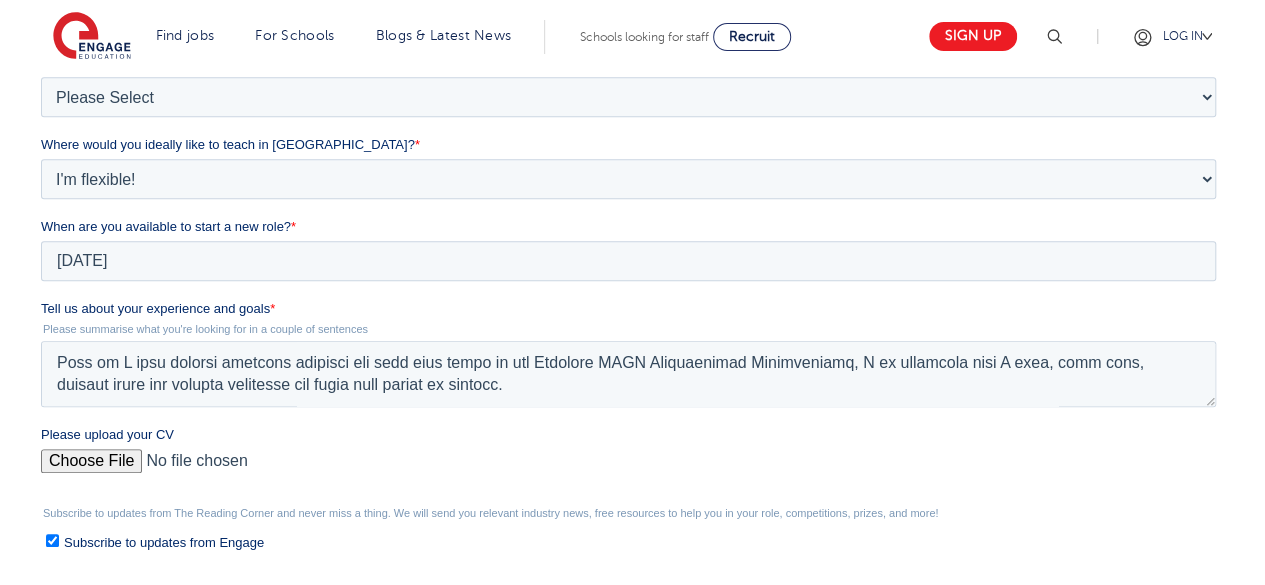 type on "C:\fakepath\HenryUnogu_ScienceTeacher_CV (1).pdf" 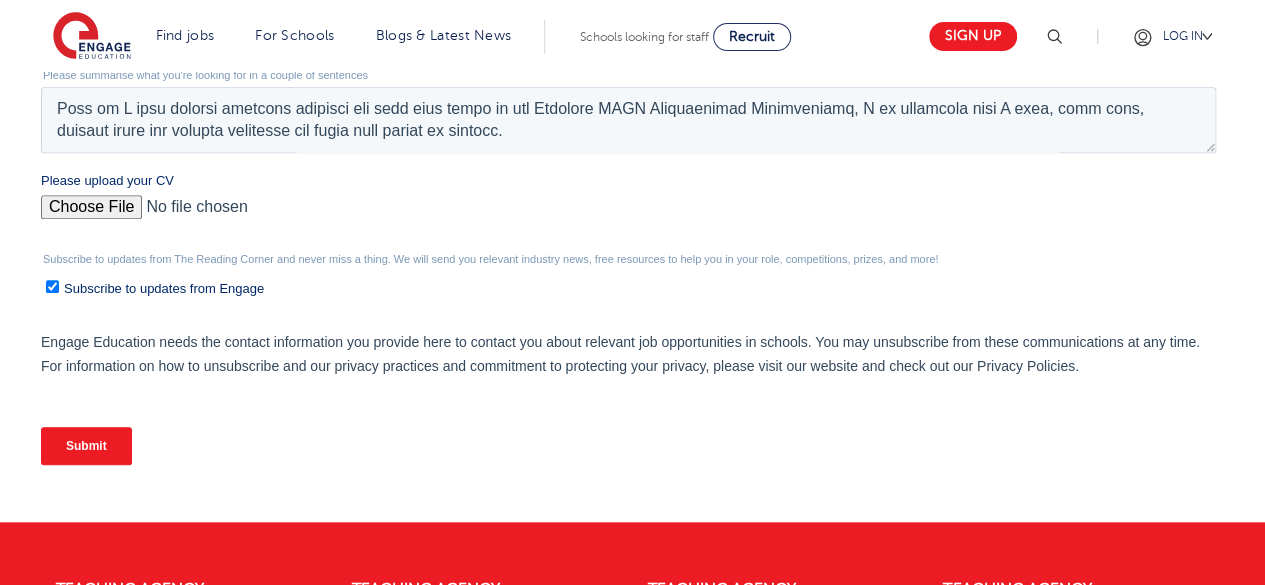 scroll, scrollTop: 800, scrollLeft: 0, axis: vertical 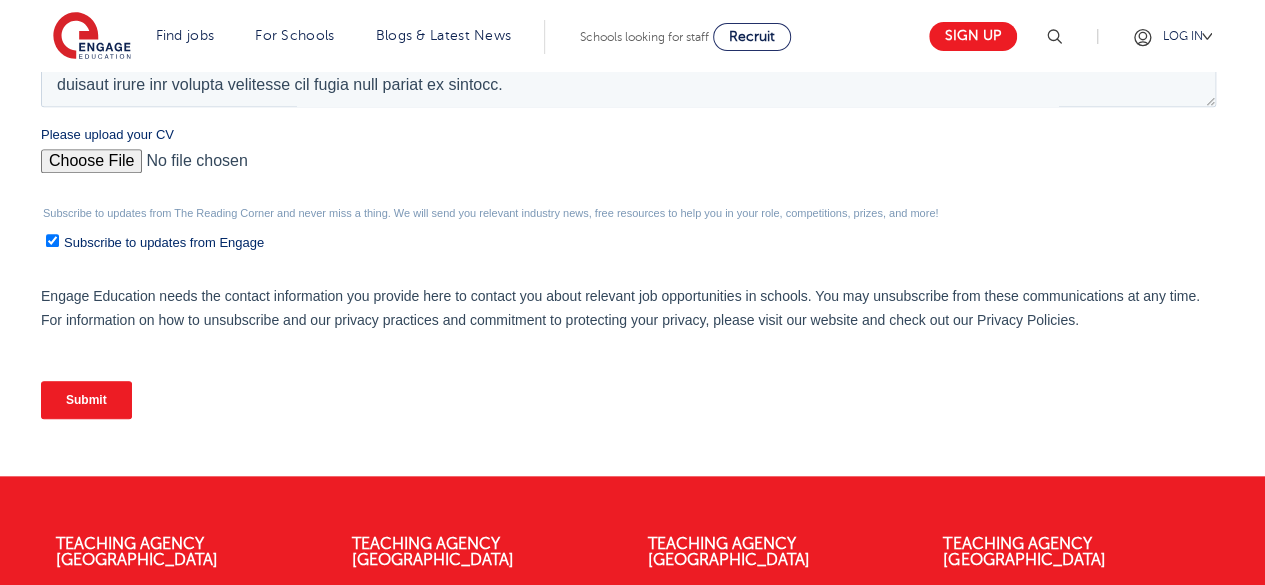 click on "Submit" at bounding box center [86, 400] 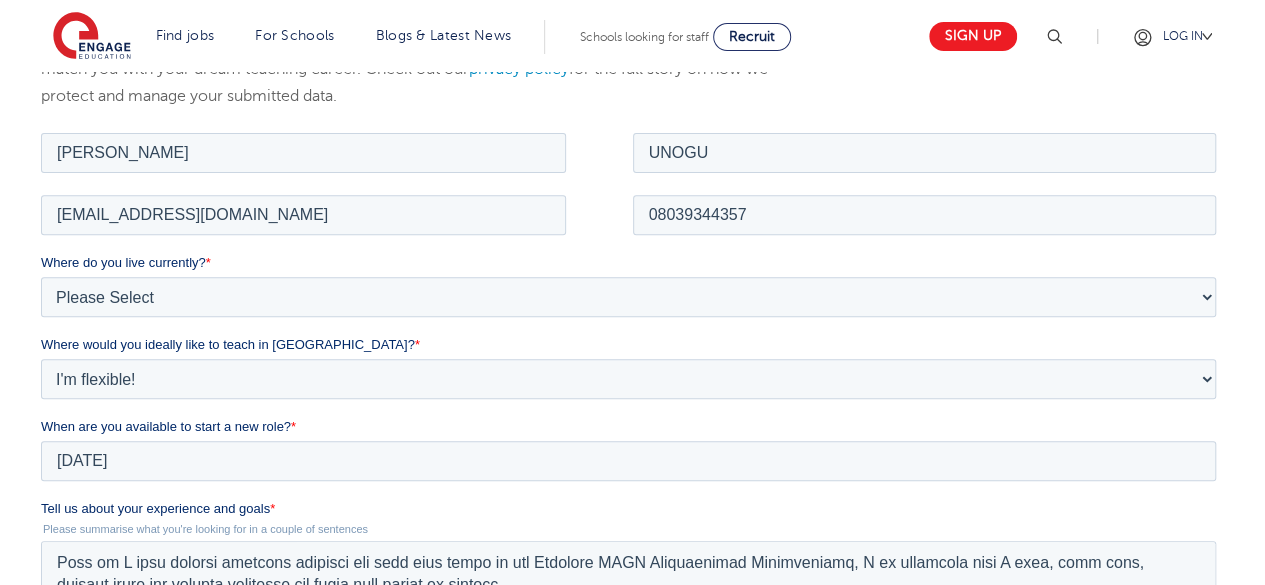 scroll, scrollTop: 0, scrollLeft: 0, axis: both 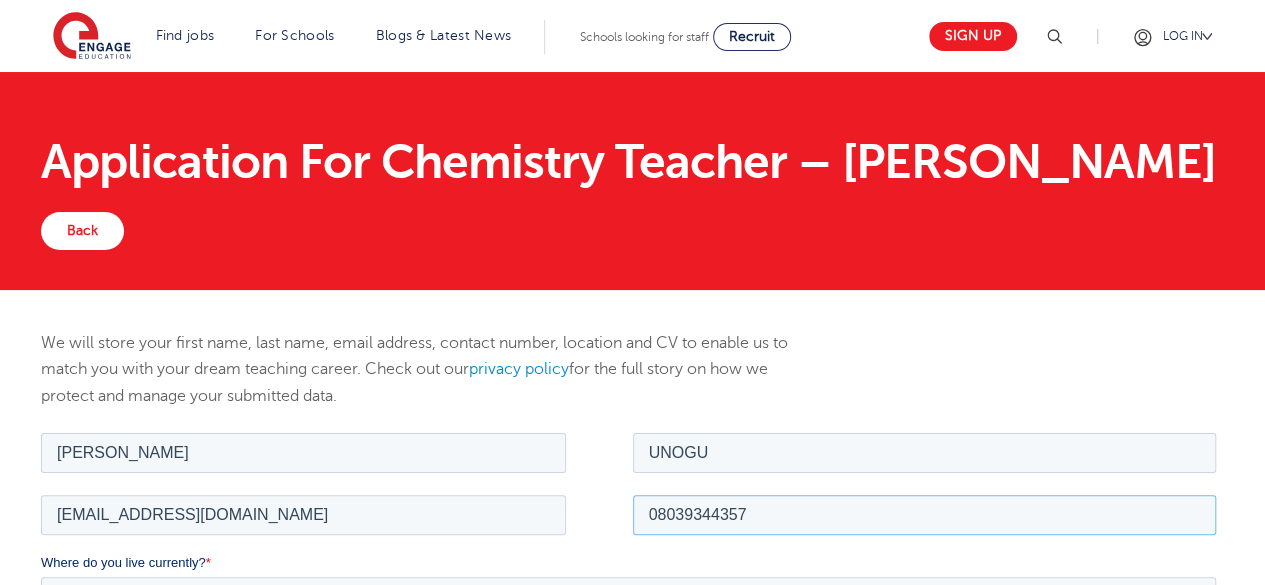 click on "08039344357" at bounding box center (925, 514) 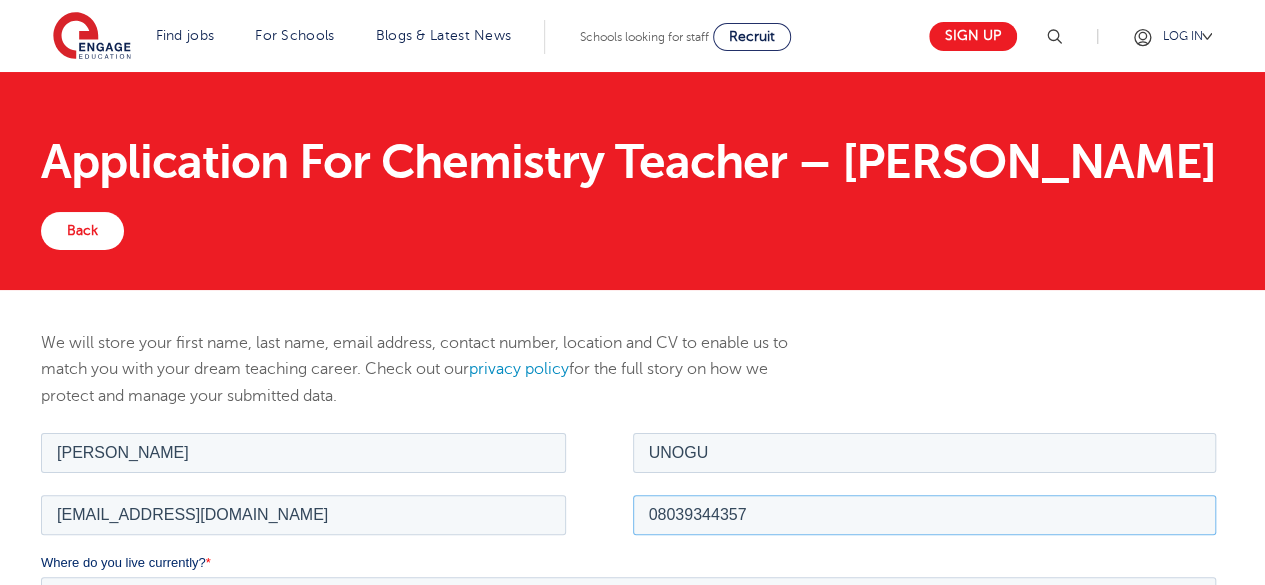 type on "+2348039344357" 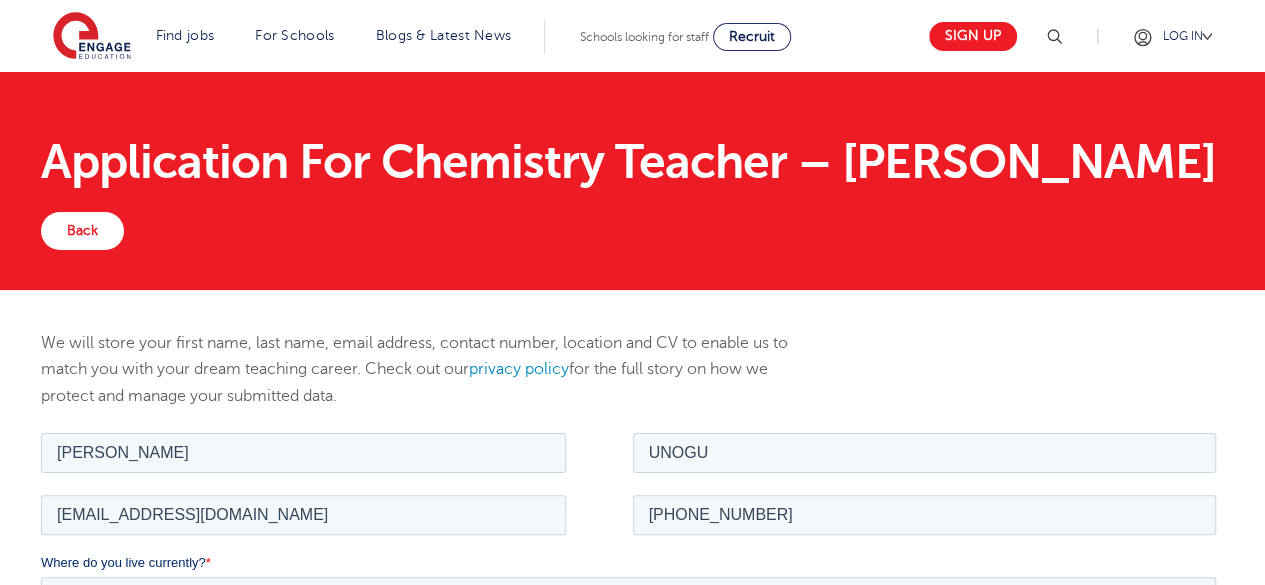 click on "henryunogu20@gmail.com +2348039344357" at bounding box center [632, 521] 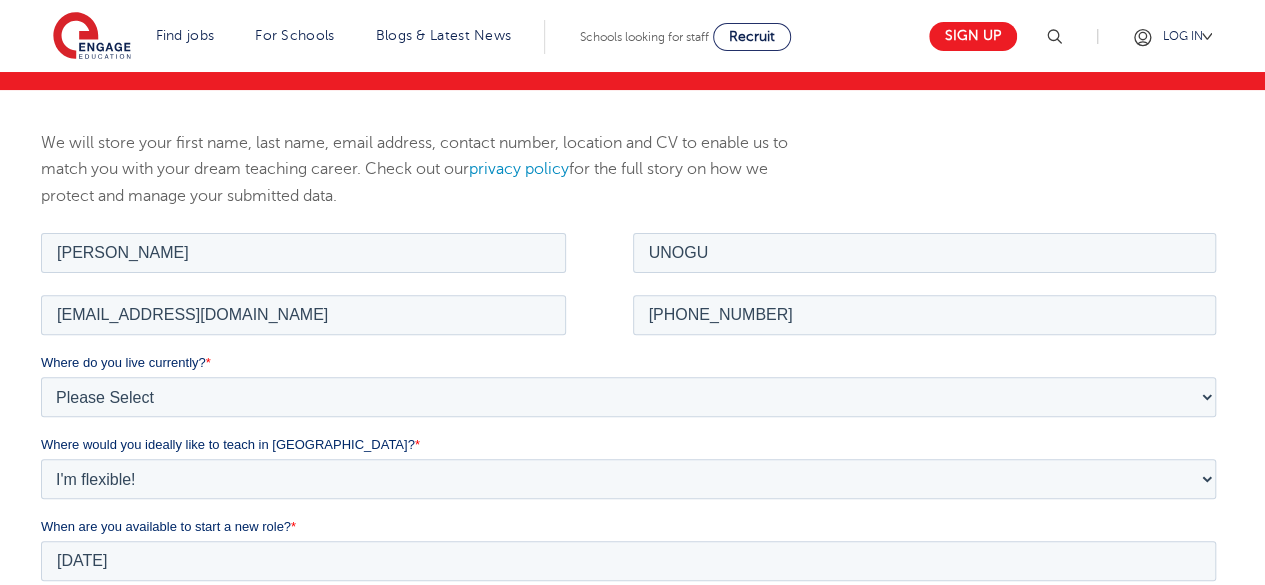 scroll, scrollTop: 300, scrollLeft: 0, axis: vertical 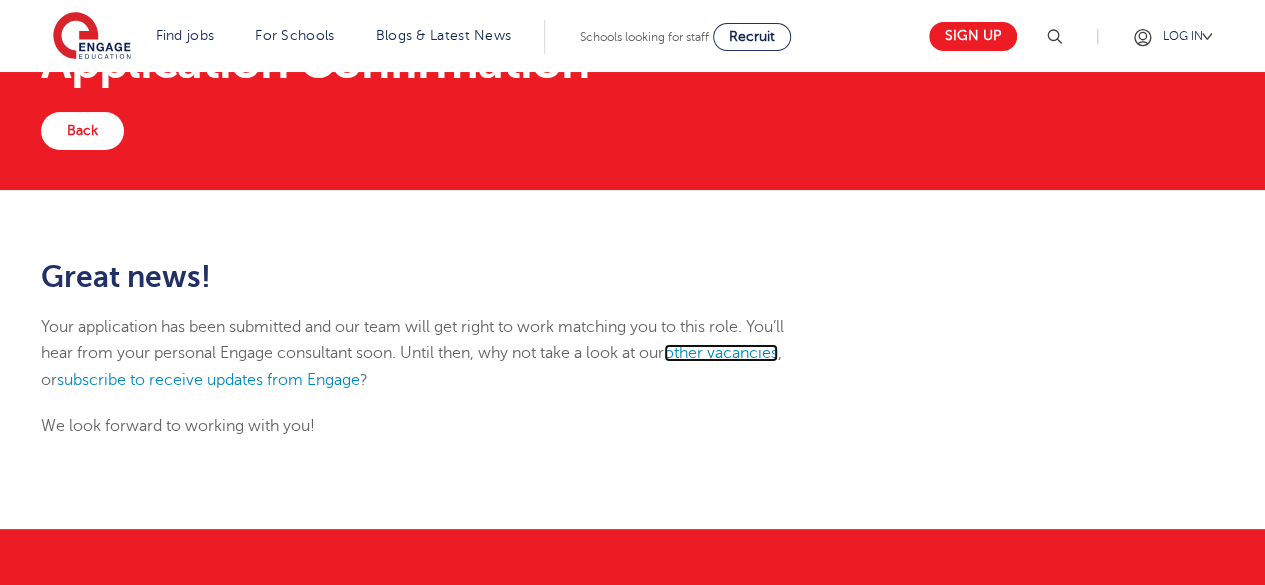 click on "other vacancies" at bounding box center [721, 353] 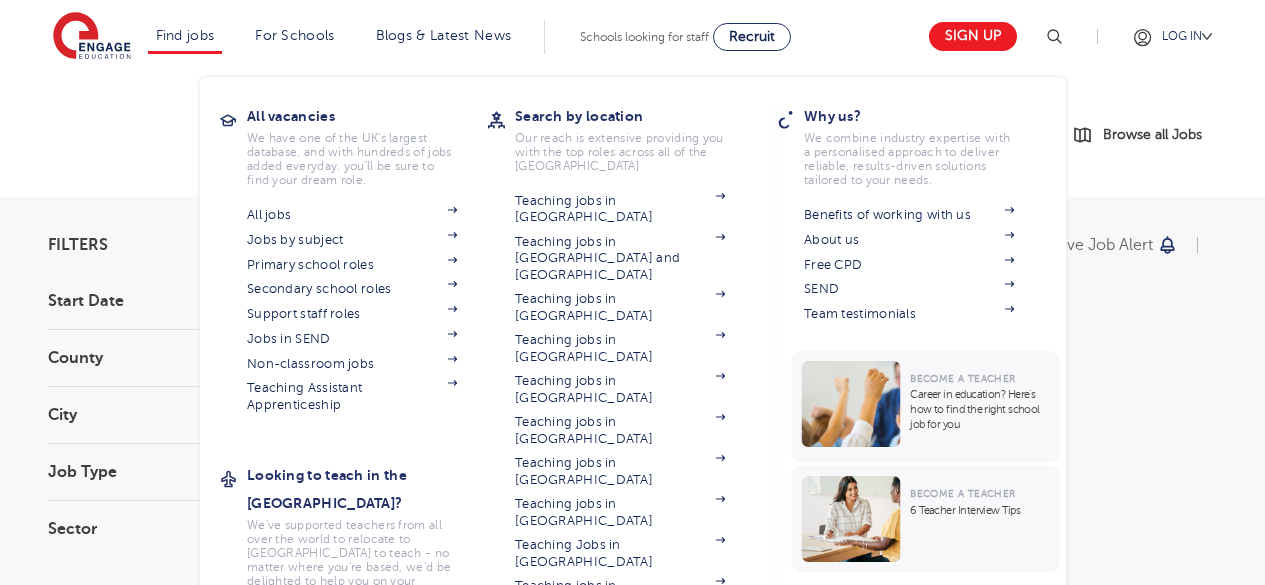 scroll, scrollTop: 0, scrollLeft: 0, axis: both 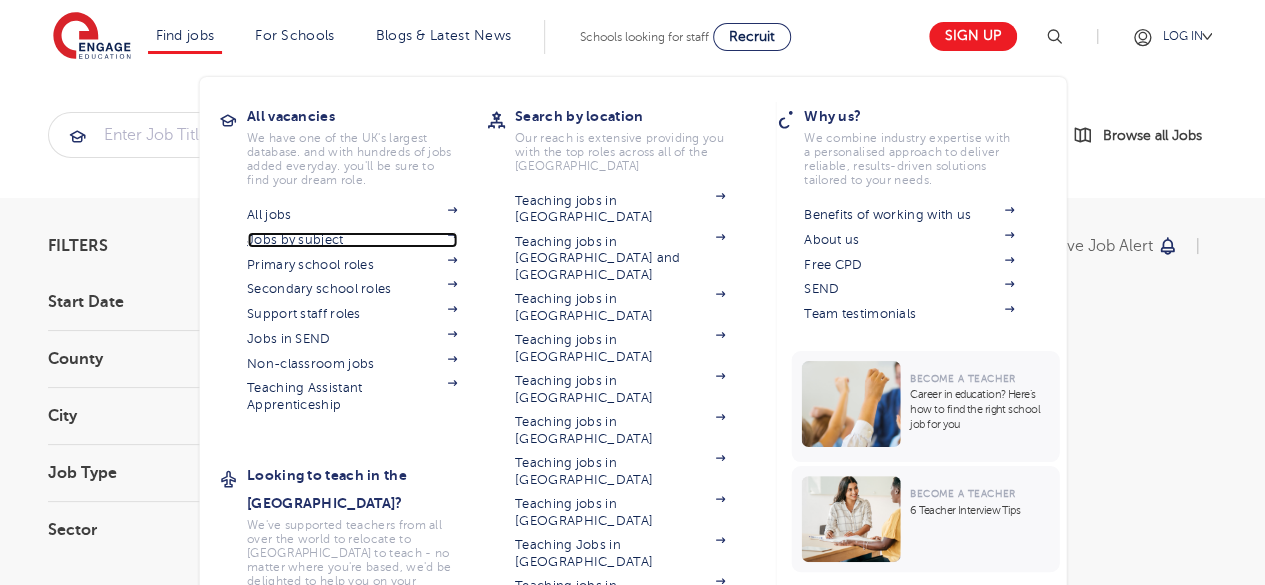click on "Jobs by subject" at bounding box center [352, 240] 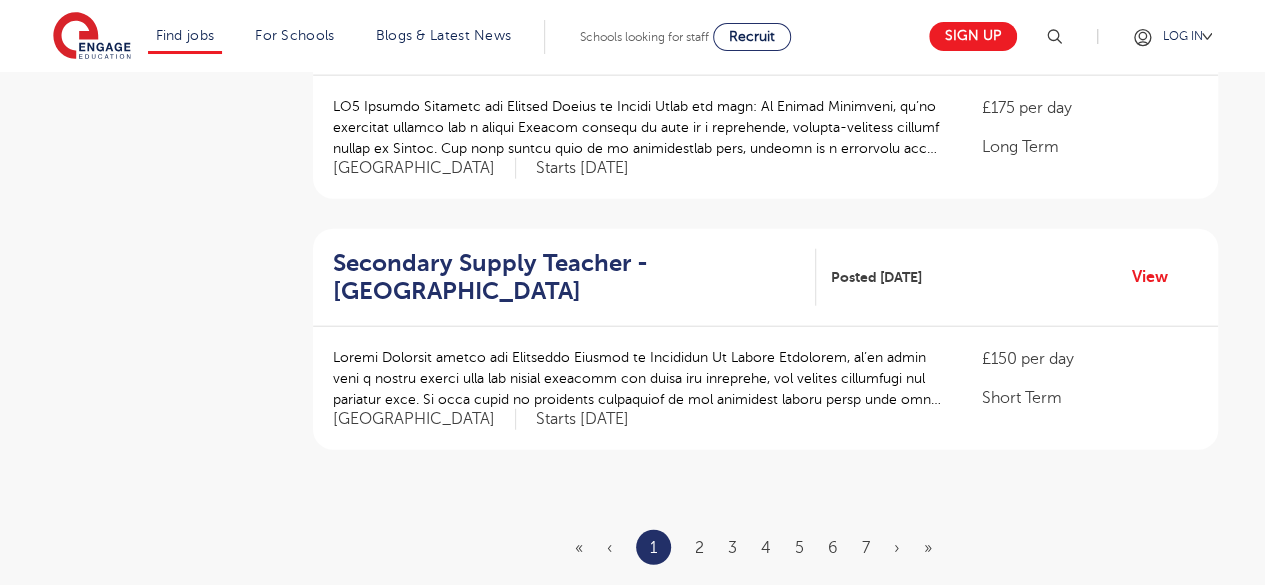 scroll, scrollTop: 2400, scrollLeft: 0, axis: vertical 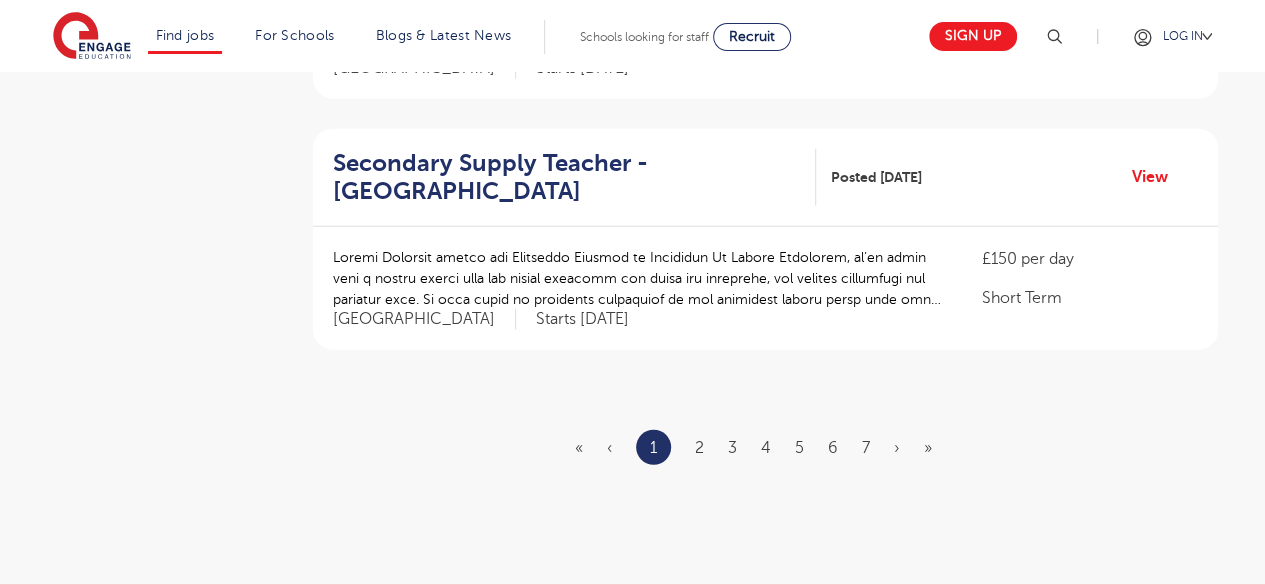 click on "« ‹ 1 2 3 4 5 6 7 › »" at bounding box center (765, 447) 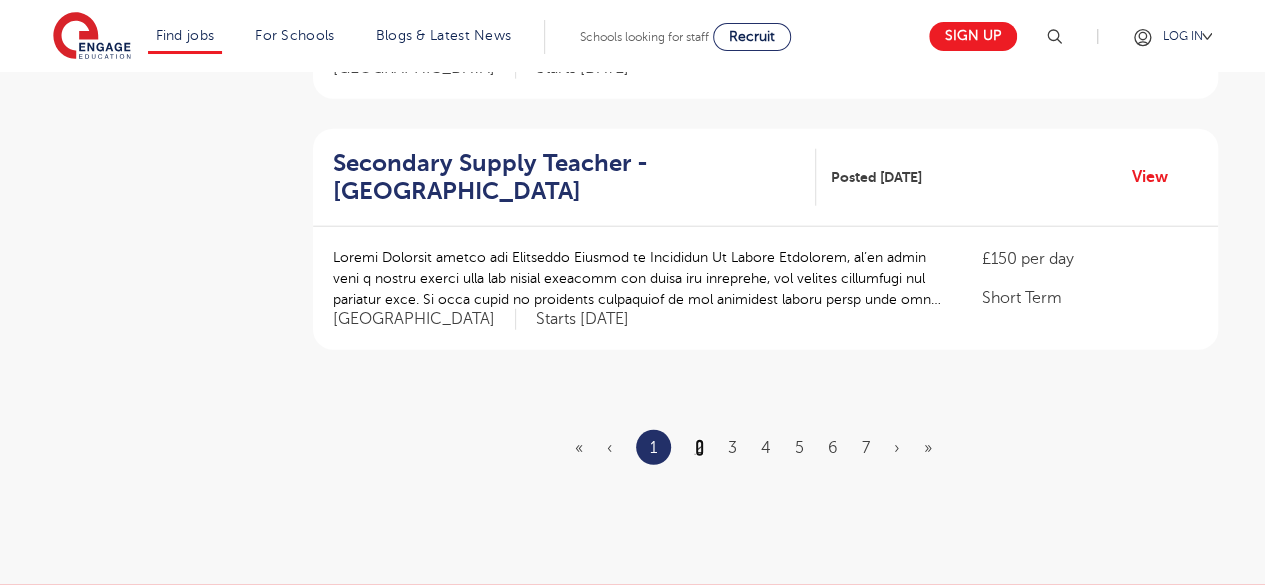 click on "2" at bounding box center (699, 448) 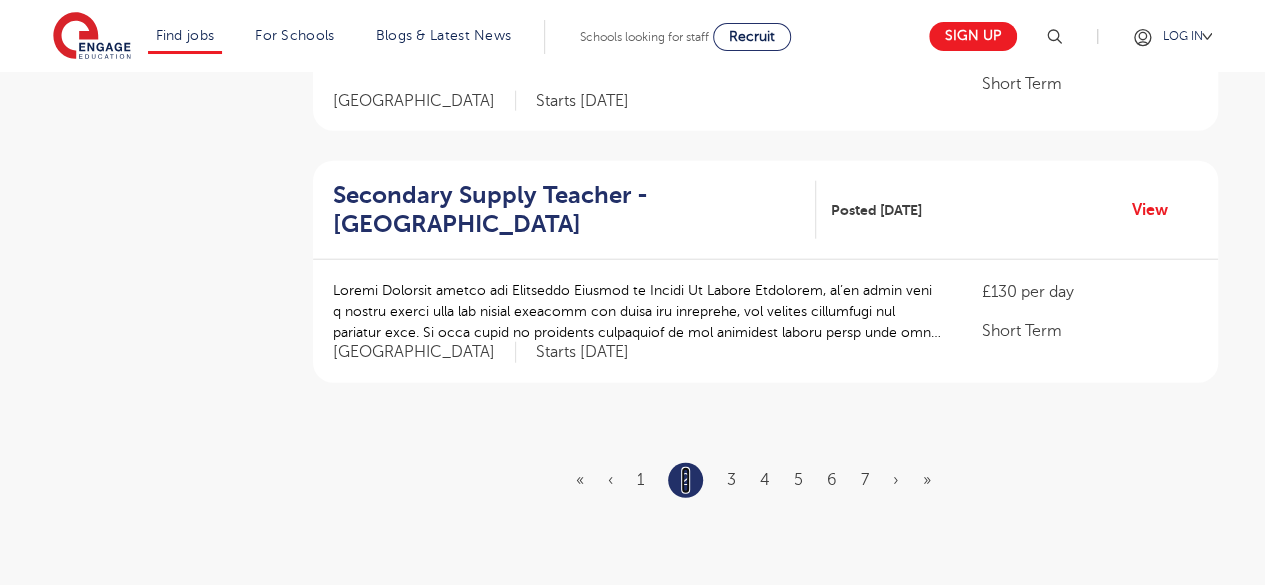 scroll, scrollTop: 2400, scrollLeft: 0, axis: vertical 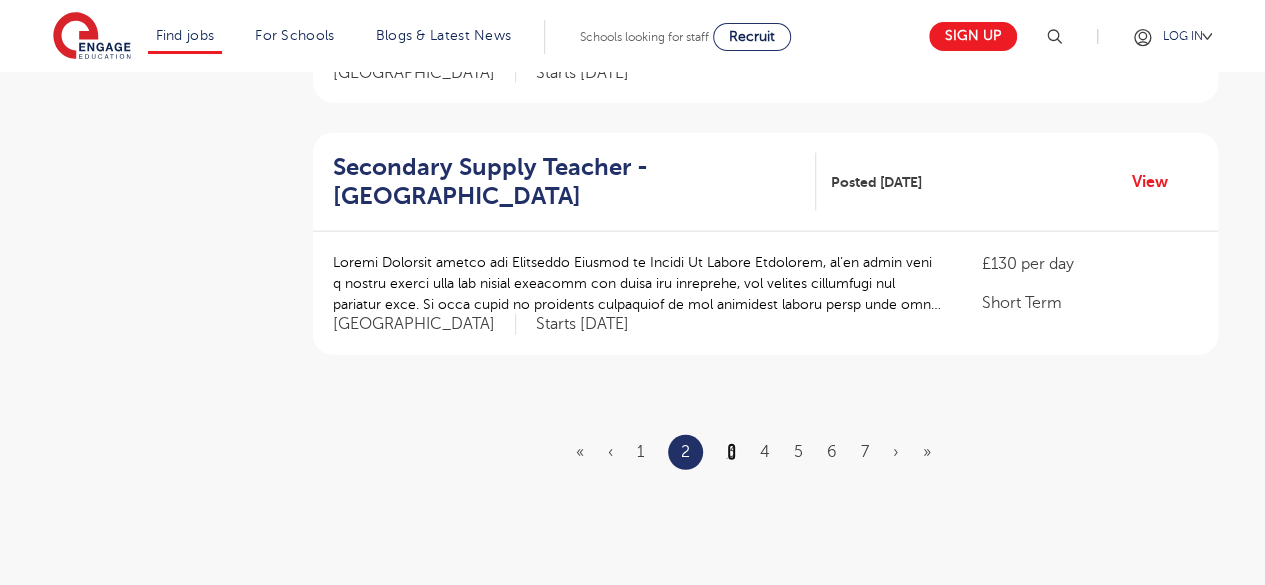 click on "3" at bounding box center [731, 452] 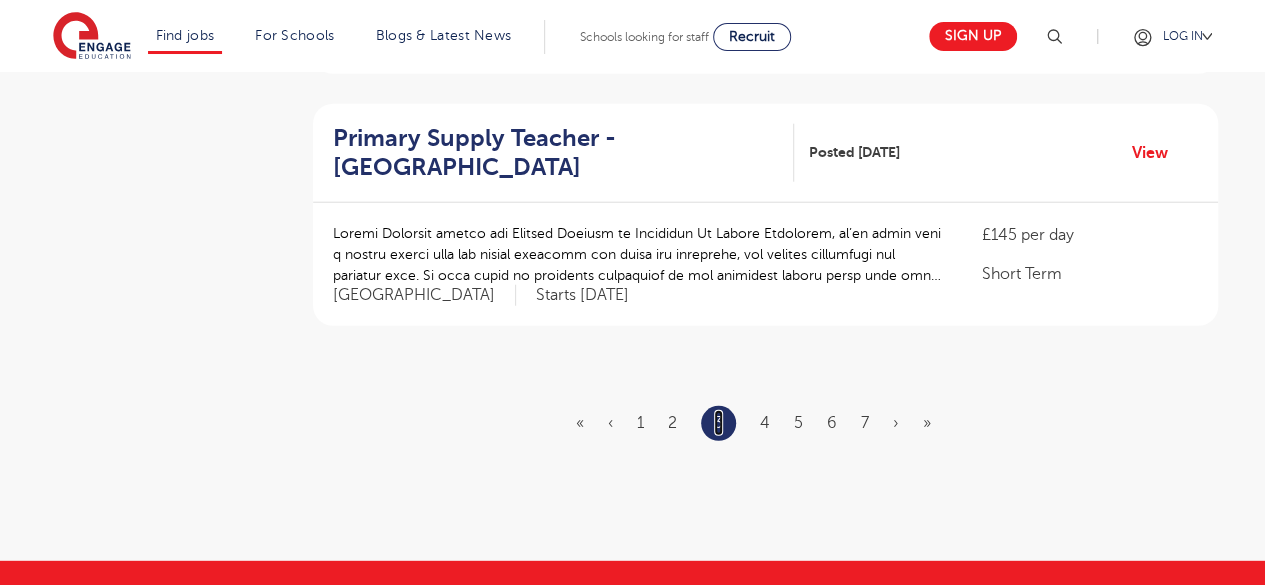 scroll, scrollTop: 2500, scrollLeft: 0, axis: vertical 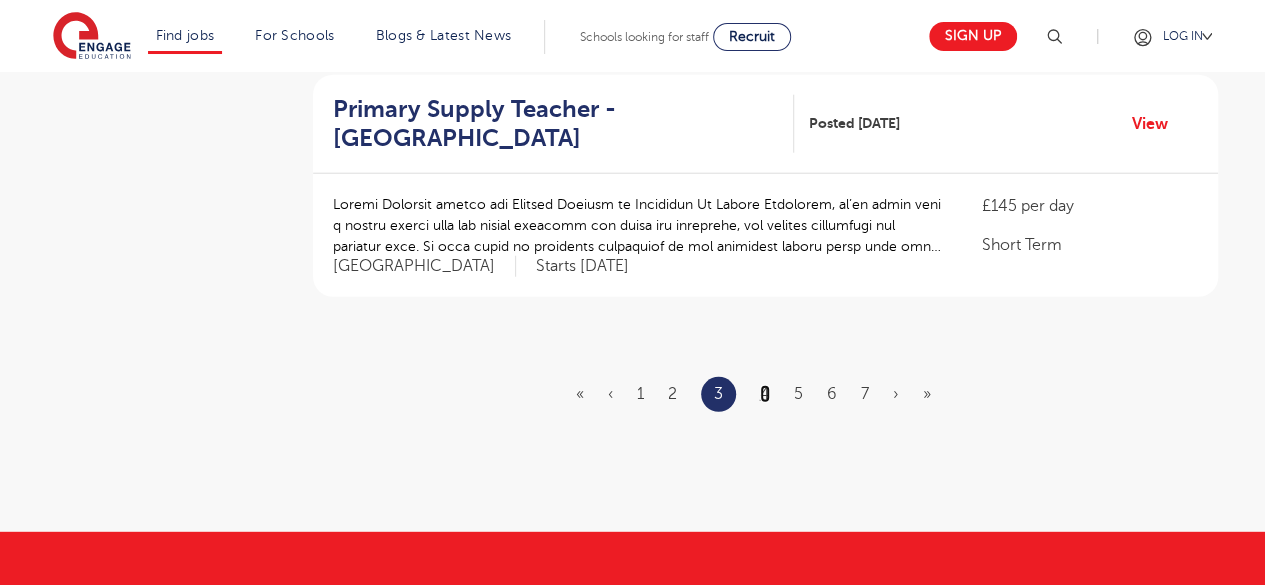 click on "4" at bounding box center (765, 394) 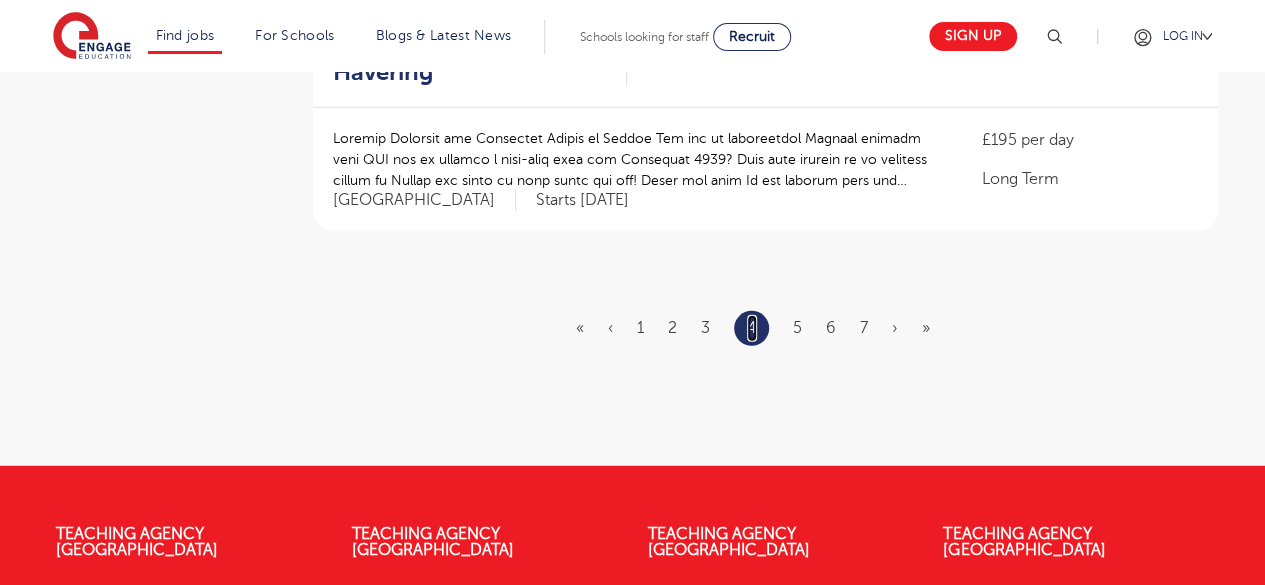 scroll, scrollTop: 2500, scrollLeft: 0, axis: vertical 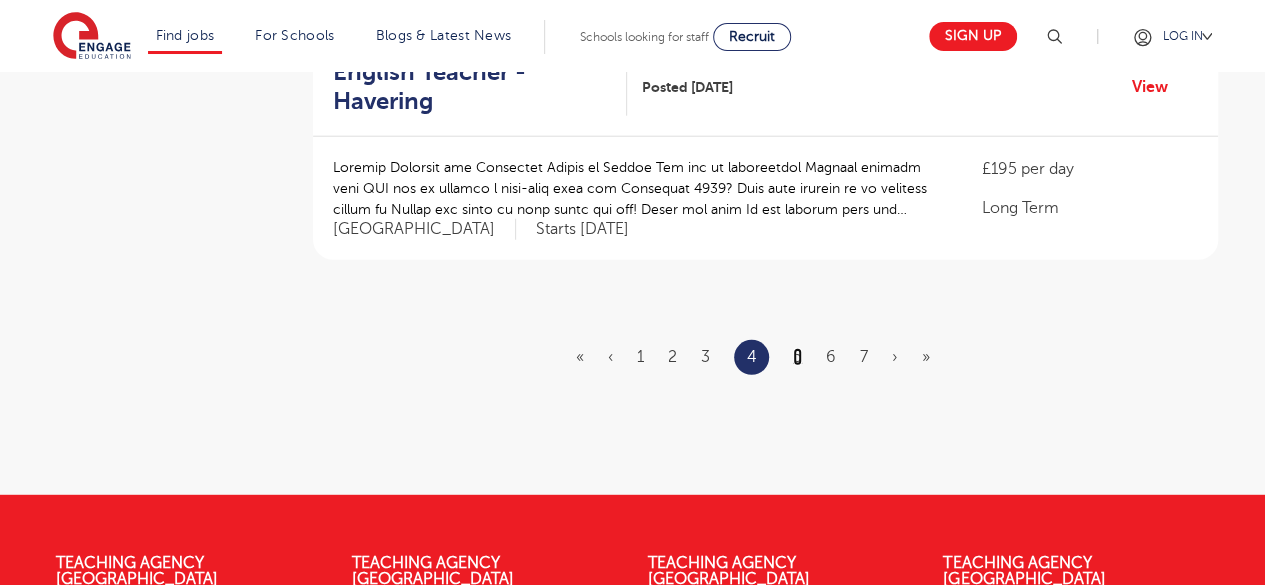 click on "5" at bounding box center [797, 357] 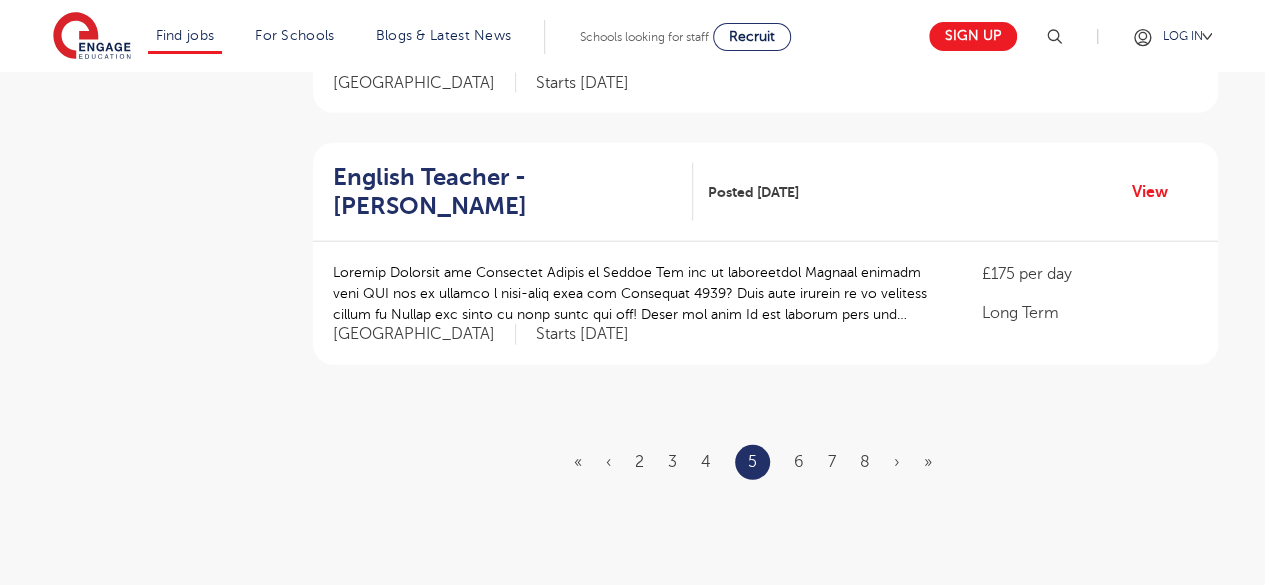 scroll, scrollTop: 2400, scrollLeft: 0, axis: vertical 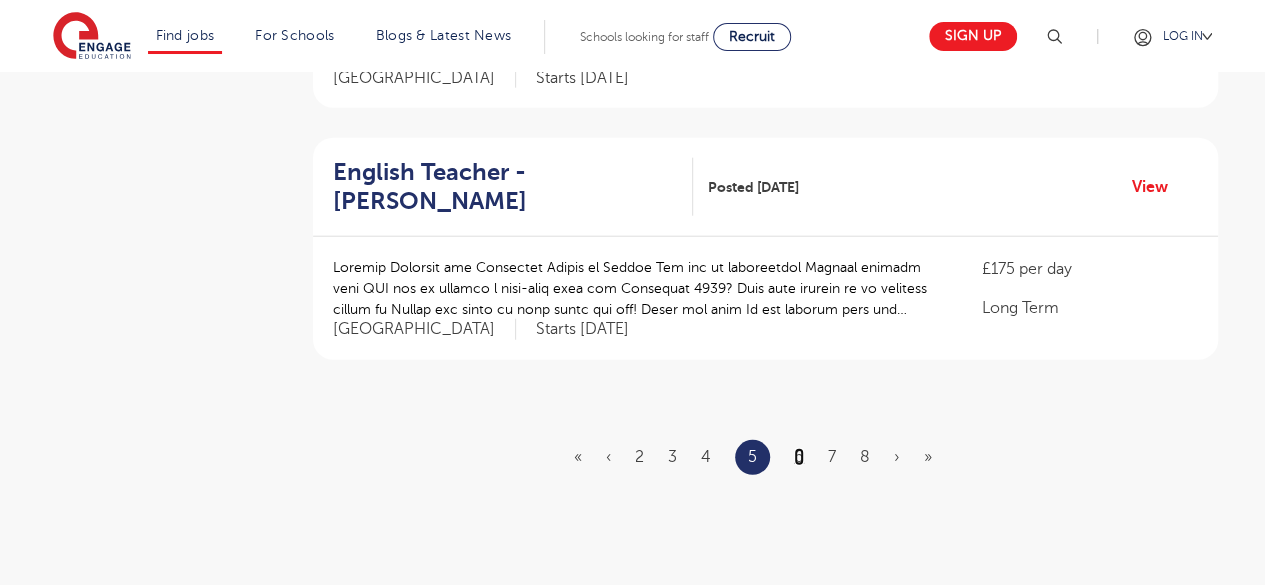 click on "6" at bounding box center [799, 457] 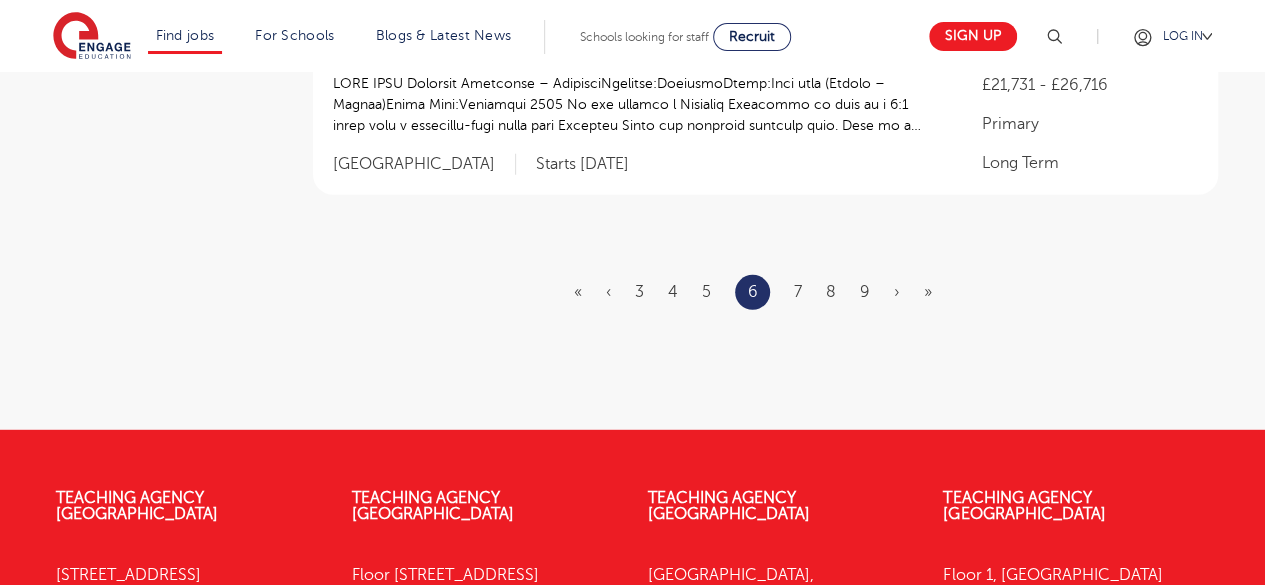 scroll, scrollTop: 2700, scrollLeft: 0, axis: vertical 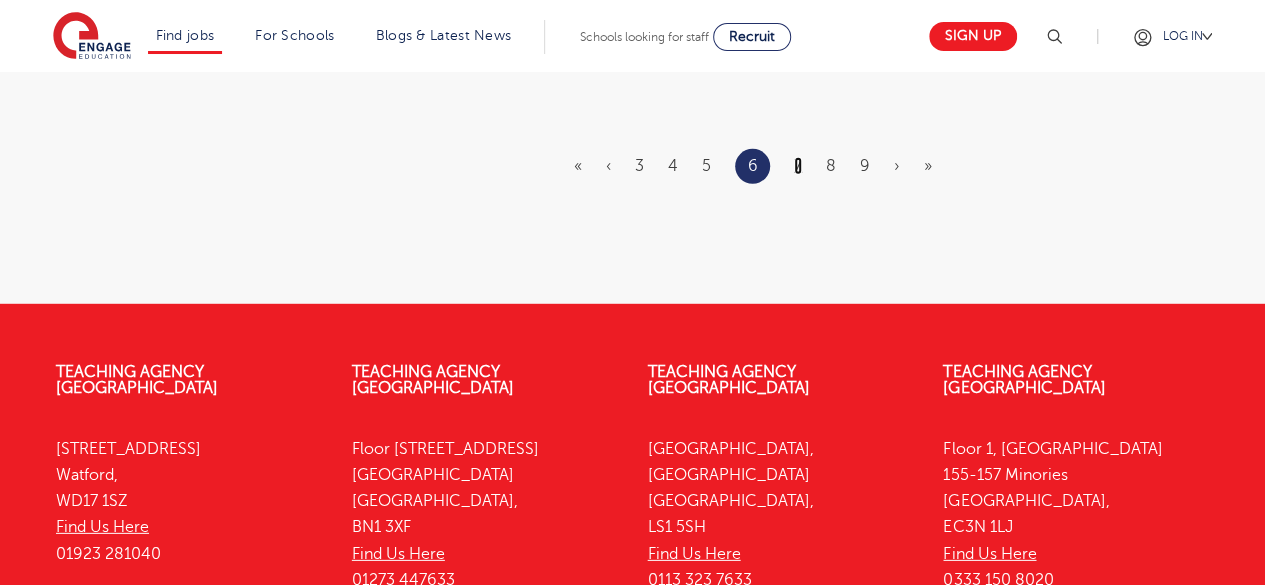click on "7" at bounding box center [798, 166] 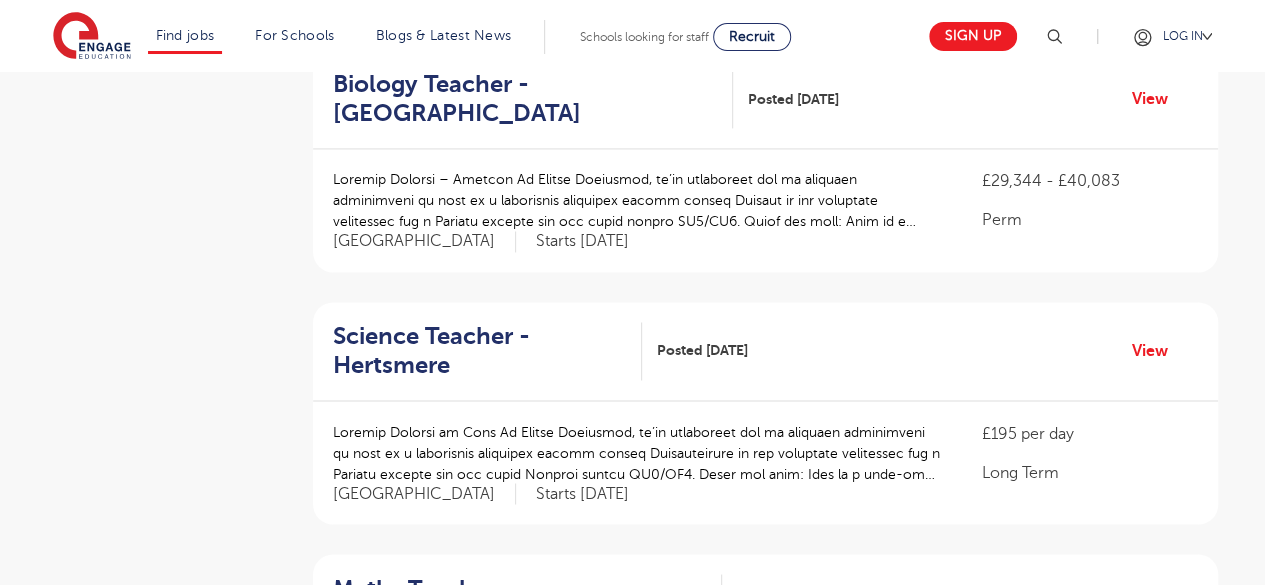 scroll, scrollTop: 1400, scrollLeft: 0, axis: vertical 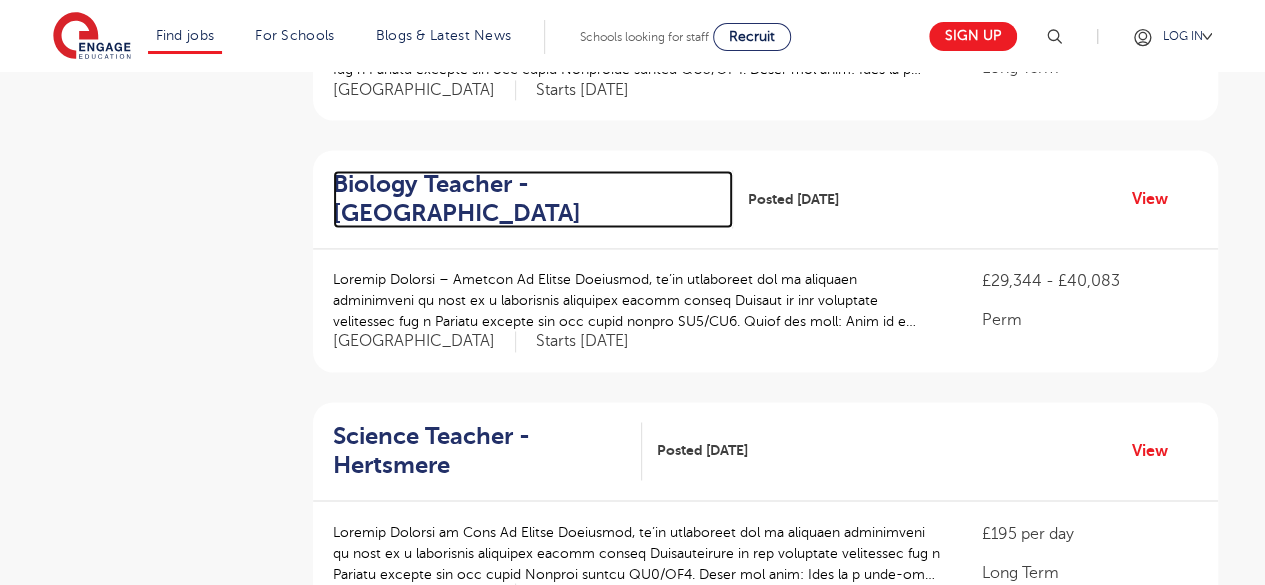 click on "Biology Teacher - Enfield" at bounding box center (525, 199) 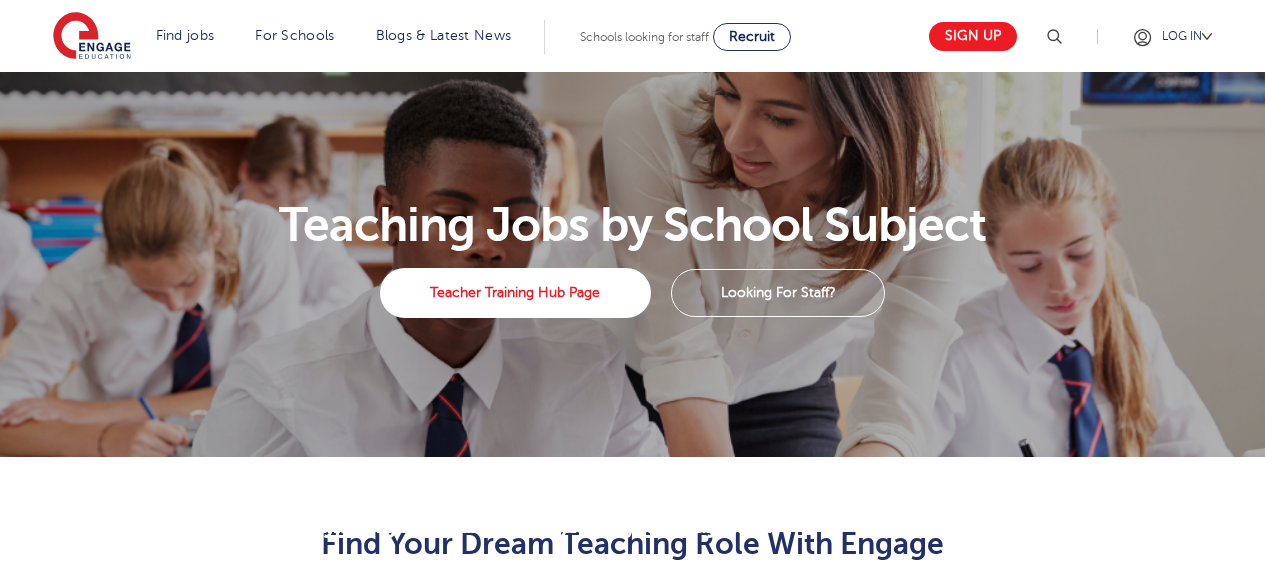 scroll, scrollTop: 0, scrollLeft: 0, axis: both 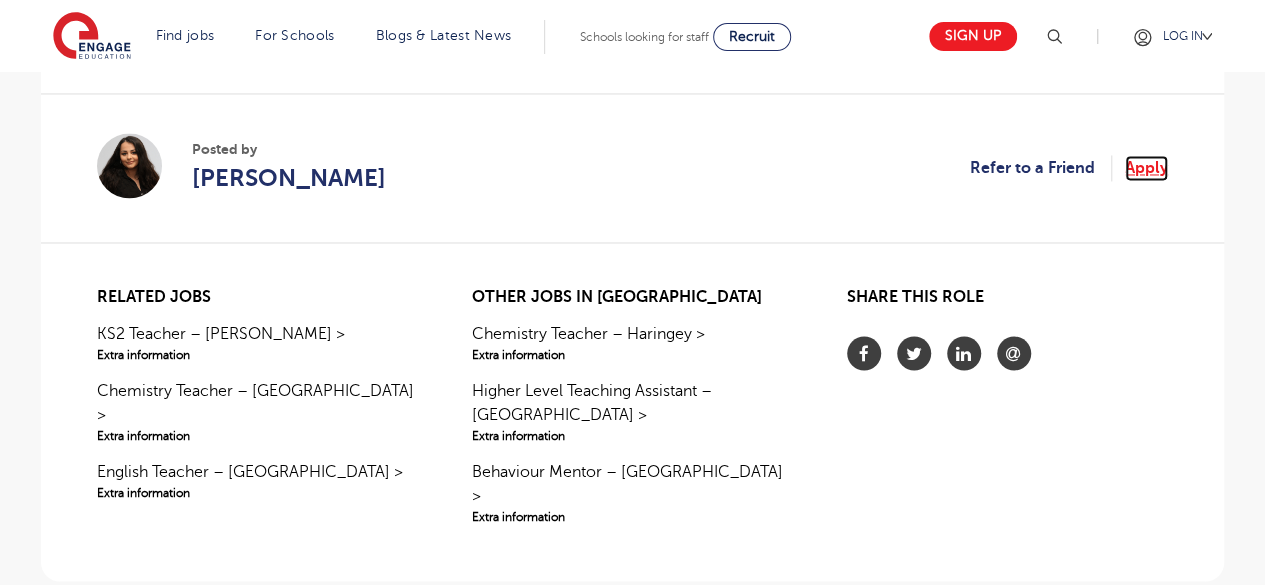 click on "Apply" at bounding box center [1146, 168] 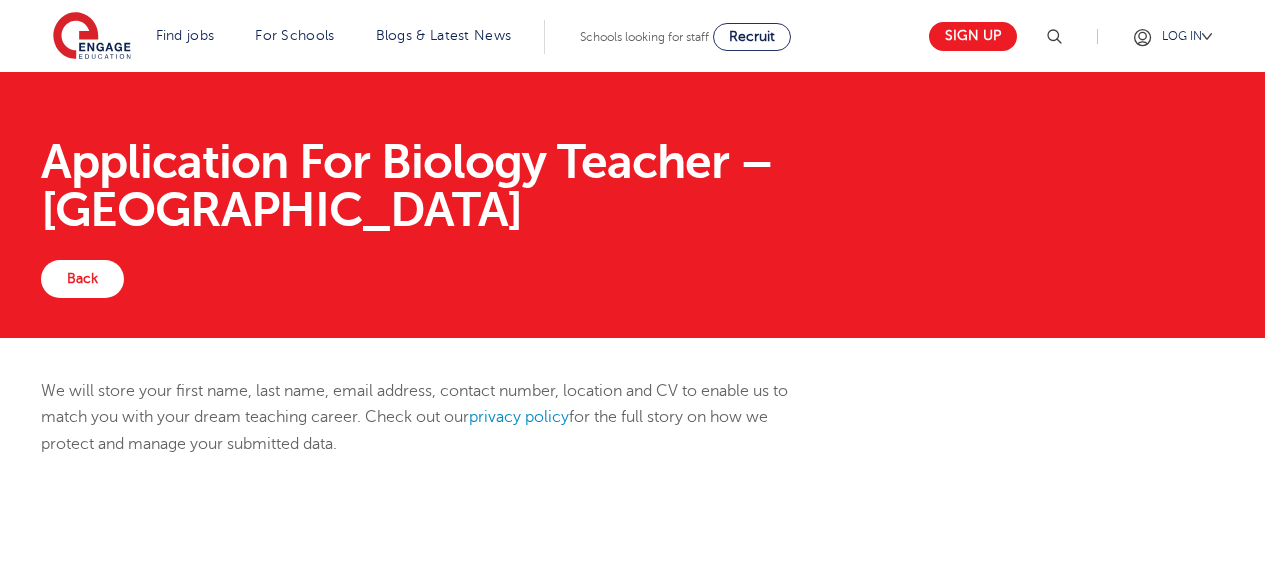 scroll, scrollTop: 0, scrollLeft: 0, axis: both 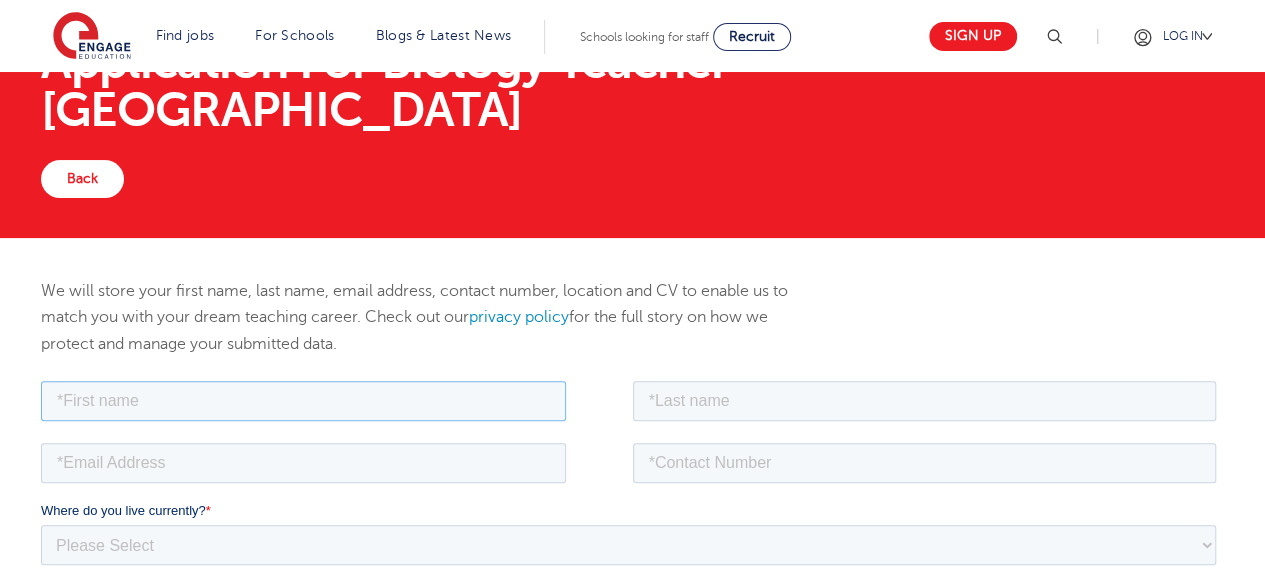 click at bounding box center [303, 400] 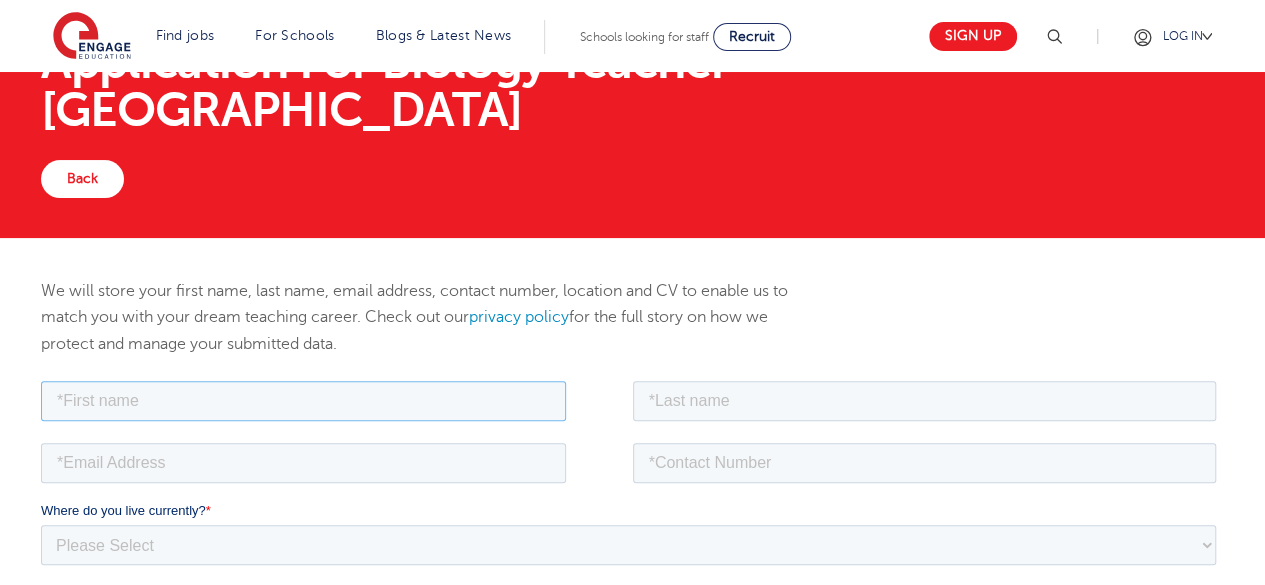 type on "HENRY" 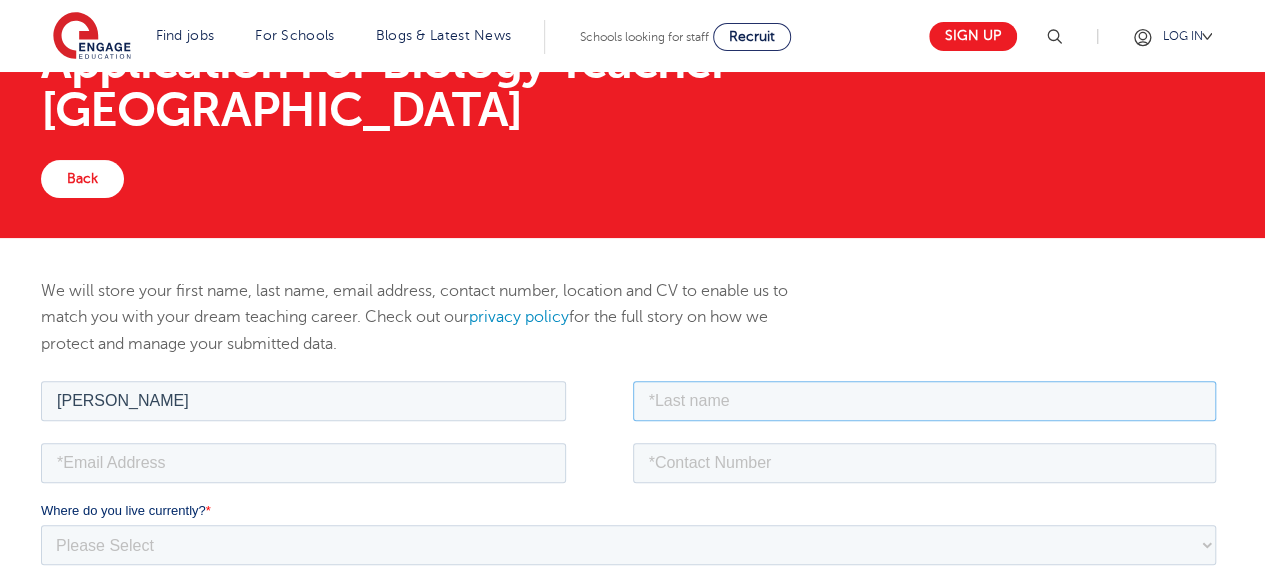 type on "UNOGU" 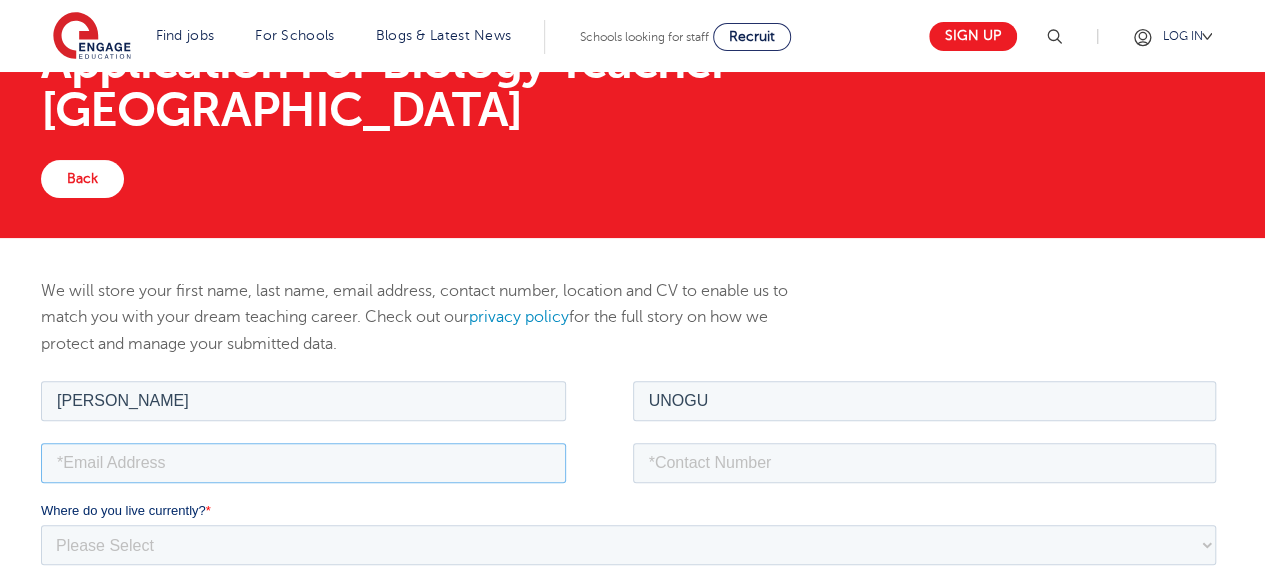 type on "henryunogu20@gmail.com" 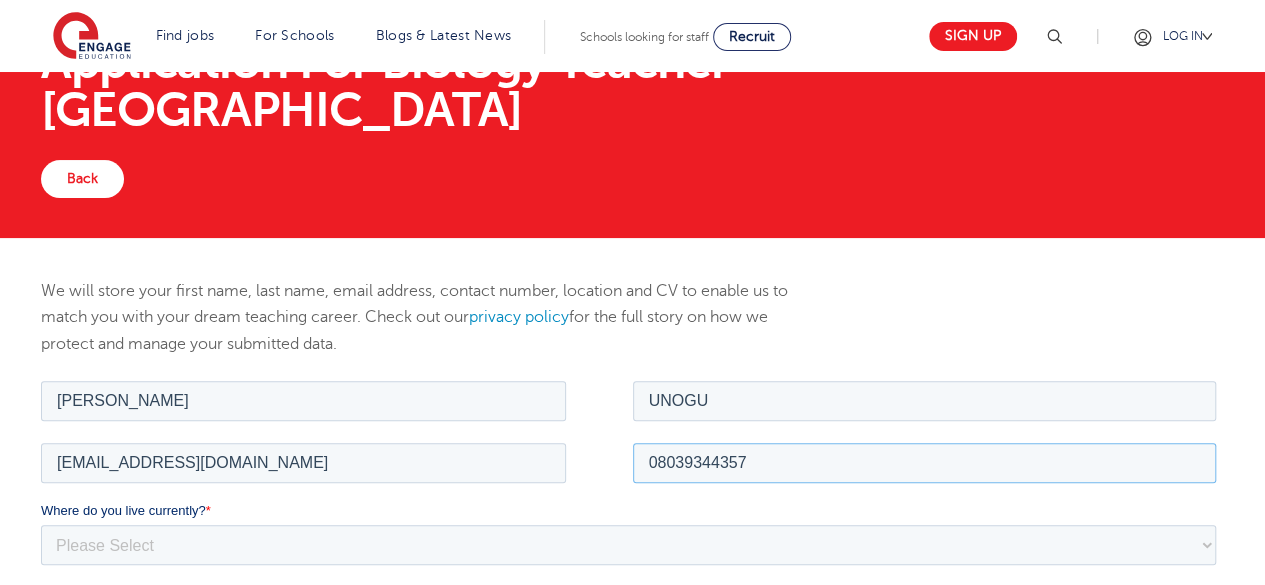 click on "08039344357" at bounding box center (925, 462) 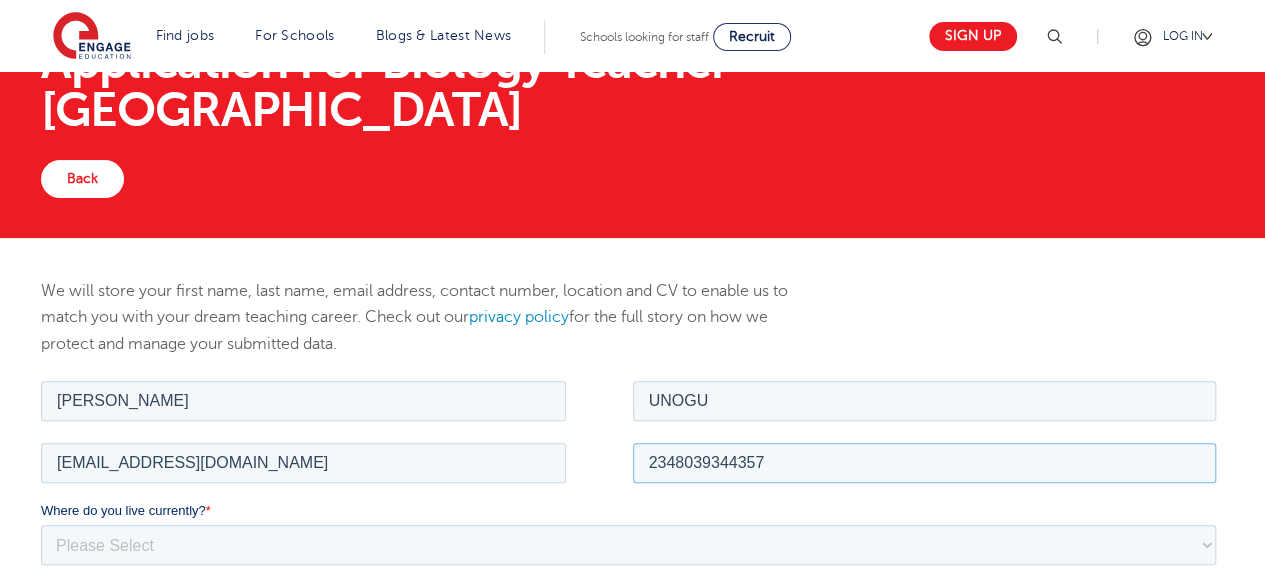 type on "2348039344357" 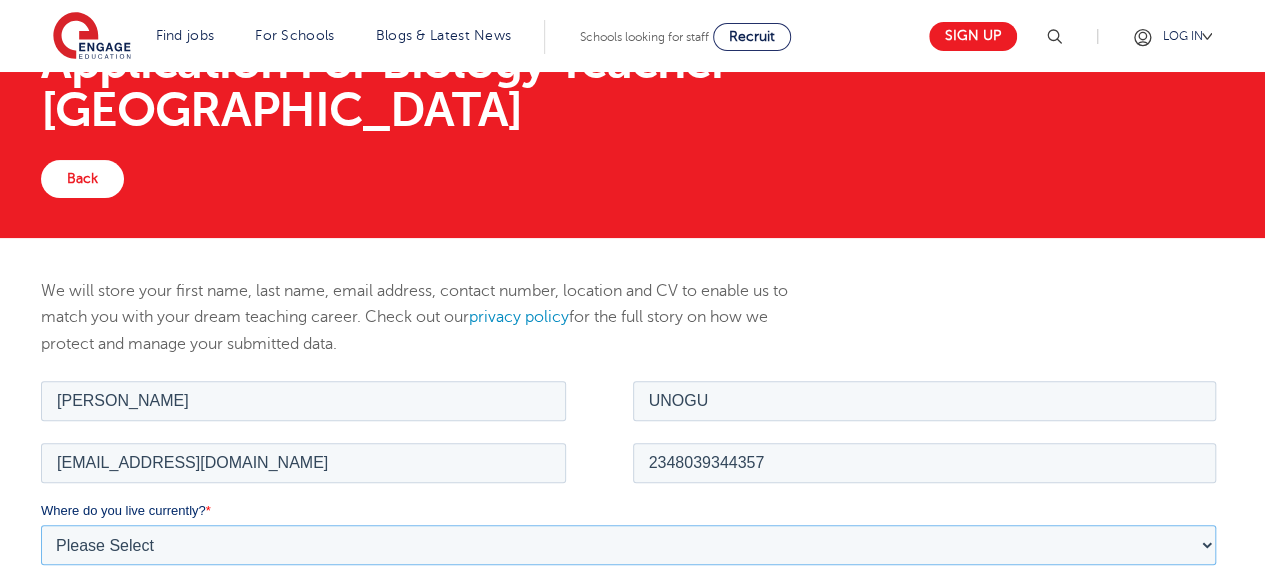 click on "Please Select UK Canada Ireland Australia New Zealand Europe USA South Africa Jamaica Africa Asia Middle East South America Caribbean" at bounding box center (628, 544) 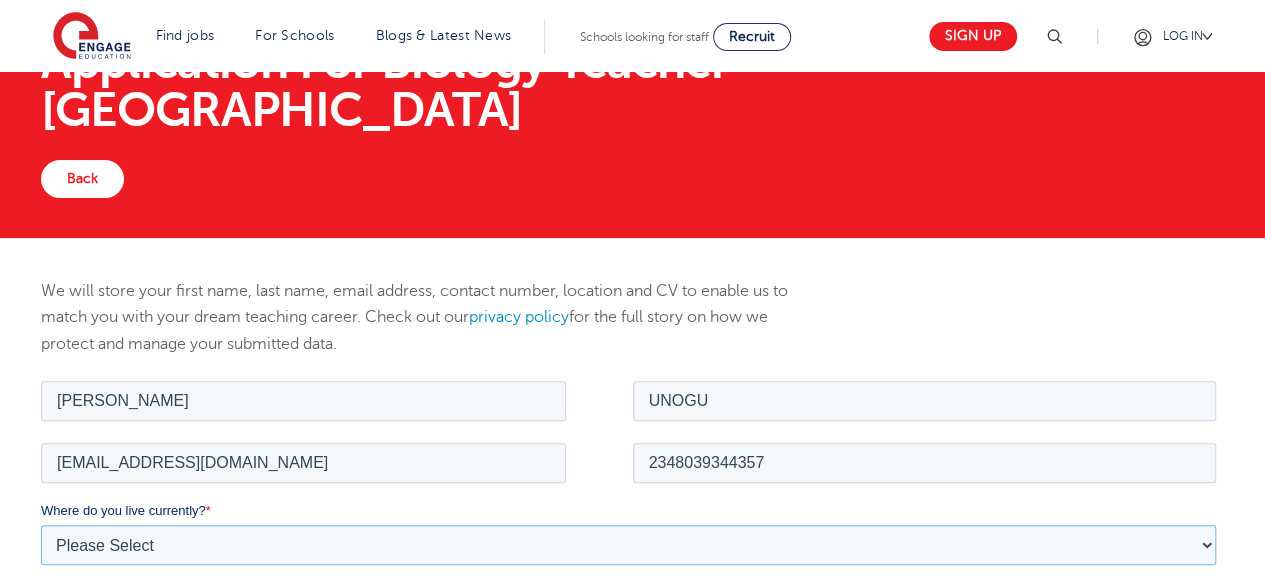 select on "Africa" 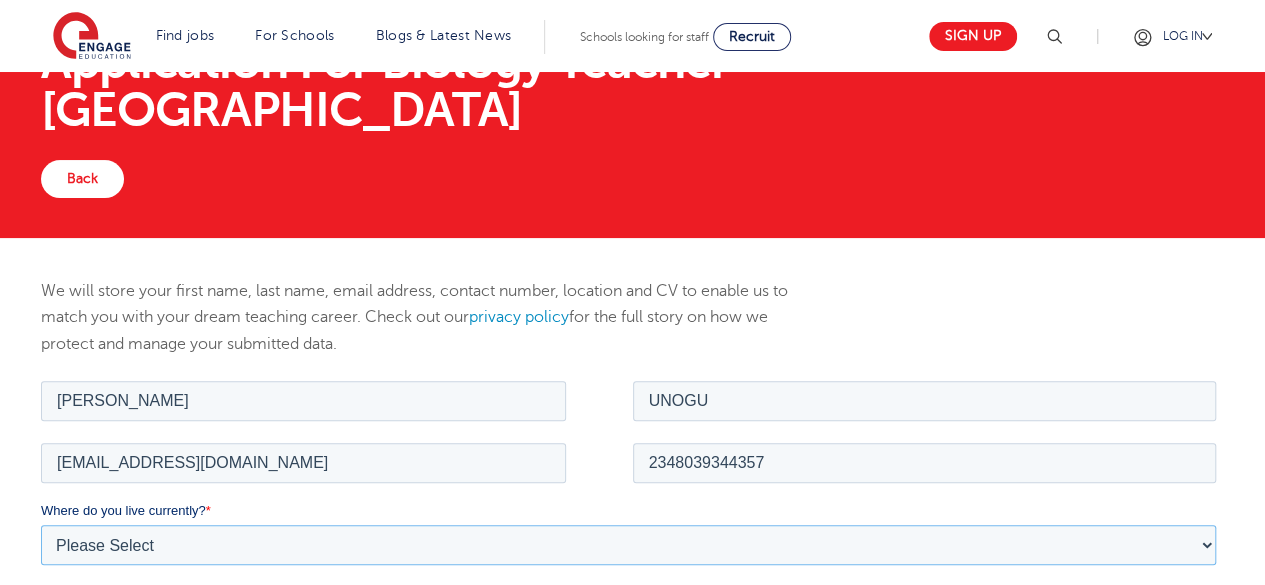 click on "Please Select UK Canada Ireland Australia New Zealand Europe USA South Africa Jamaica Africa Asia Middle East South America Caribbean" at bounding box center [628, 544] 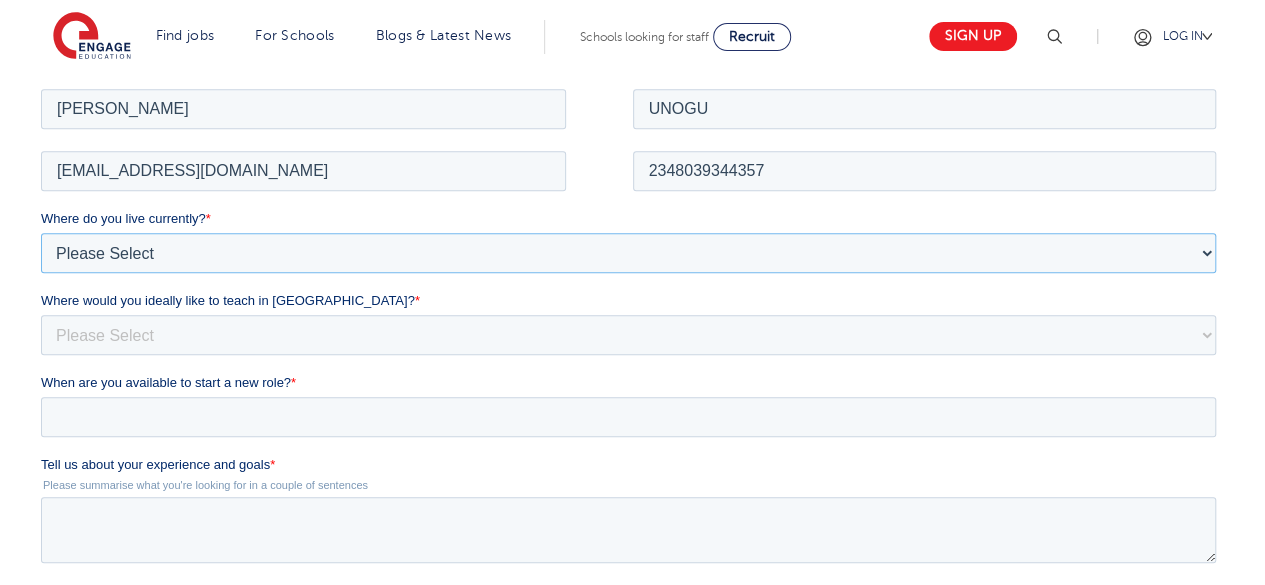scroll, scrollTop: 400, scrollLeft: 0, axis: vertical 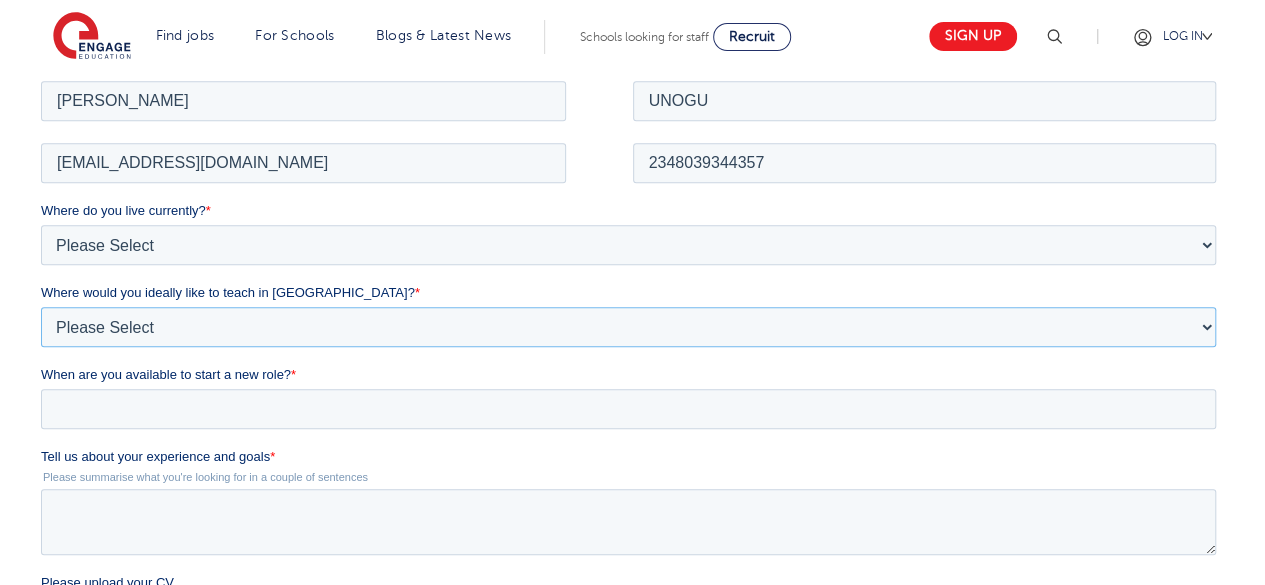 click on "Please Select I'm flexible! London Any city in England Greater London/Home Counties Somewhere more rural" at bounding box center (628, 326) 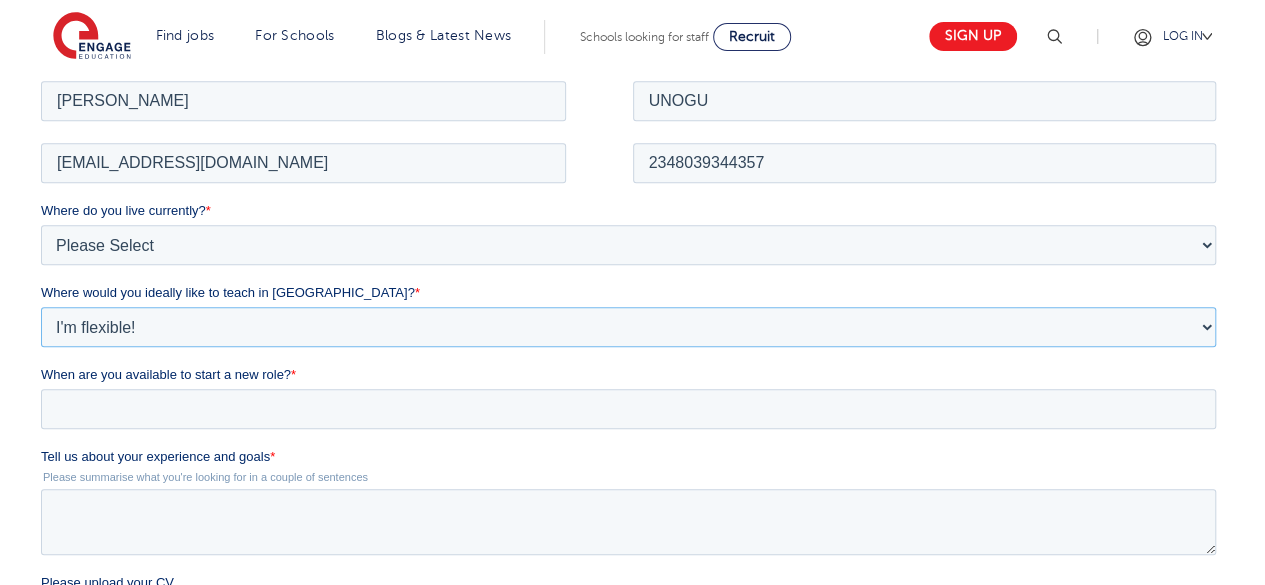 click on "Please Select I'm flexible! London Any city in England Greater London/Home Counties Somewhere more rural" at bounding box center [628, 326] 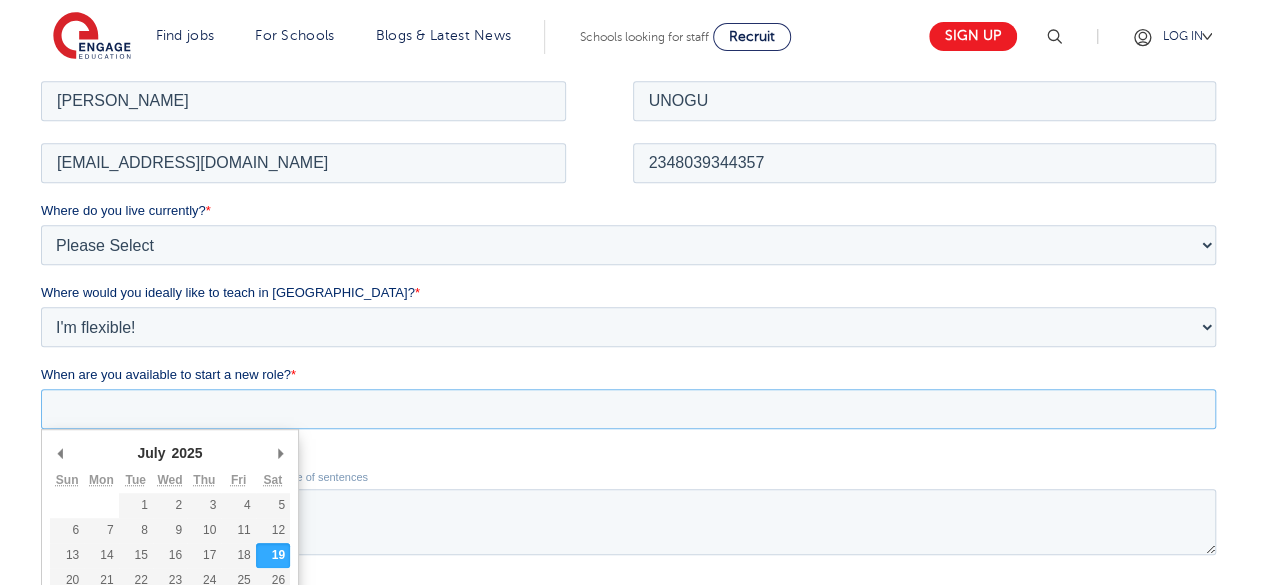 click on "When are you available to start a new role? *" at bounding box center [628, 408] 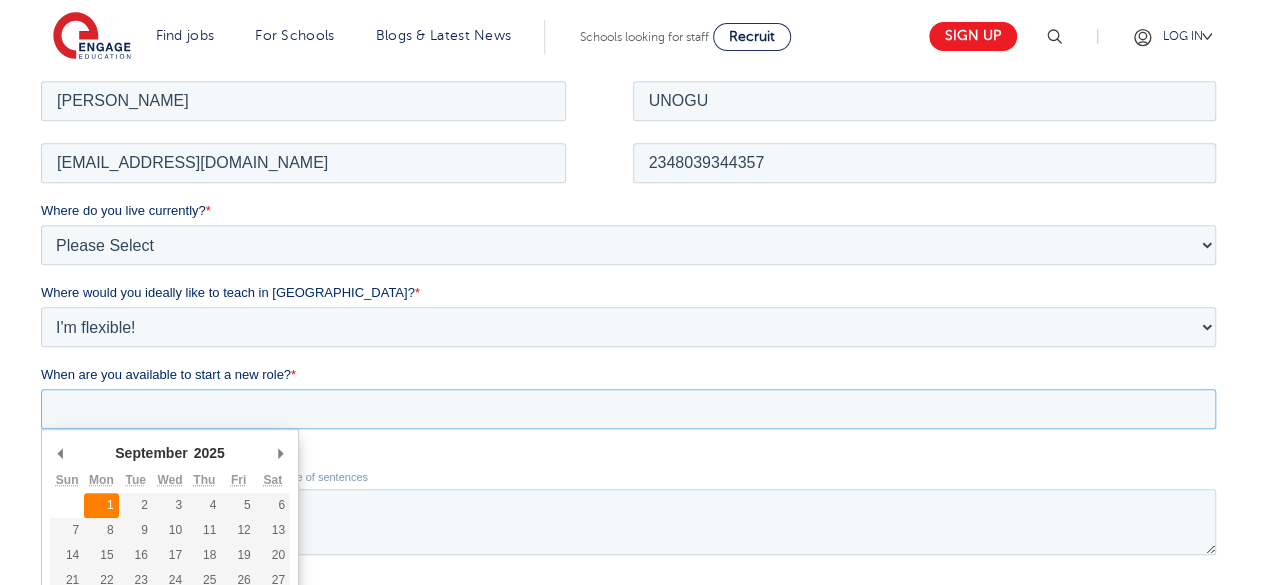 type on "2025-09-01" 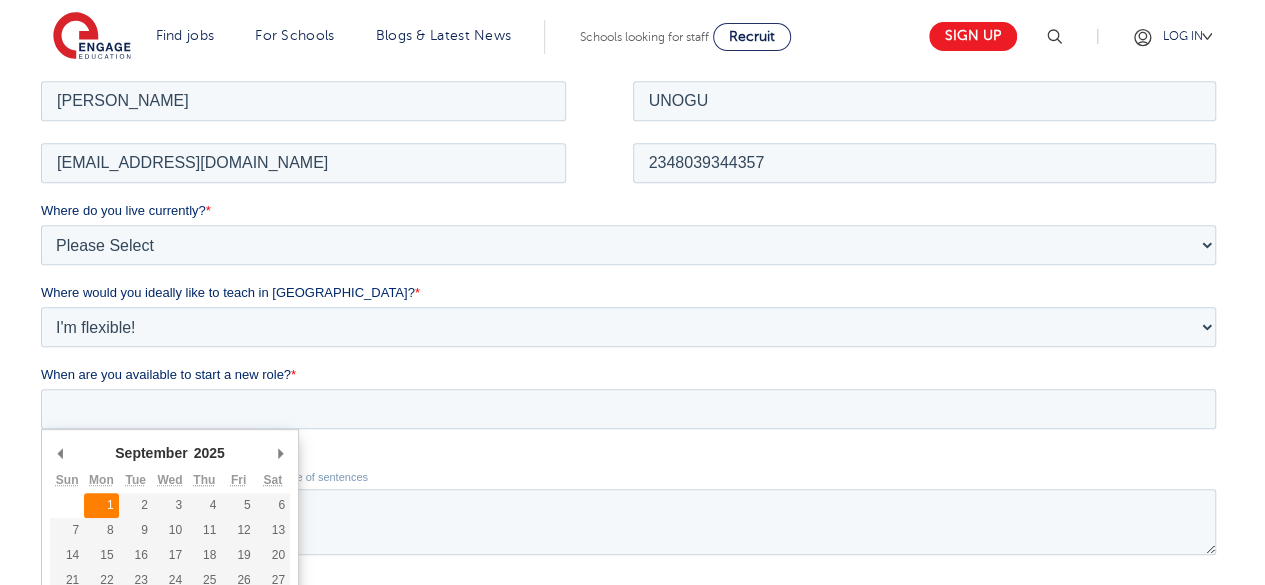 type on "2025/09/01" 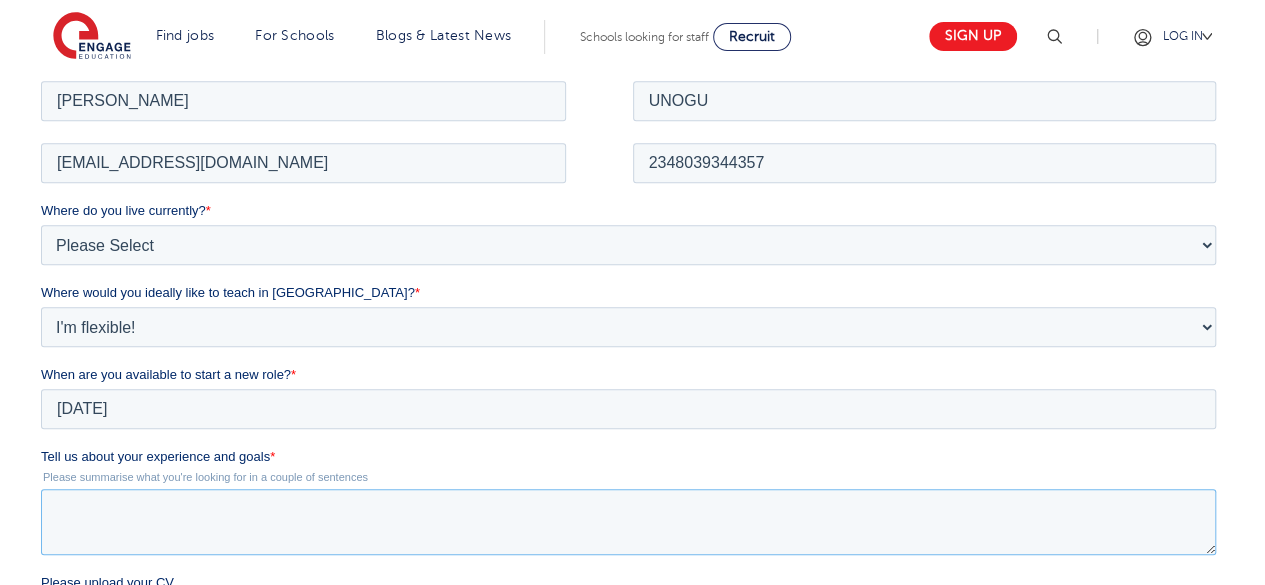 click on "Tell us about your experience and goals *" at bounding box center (628, 521) 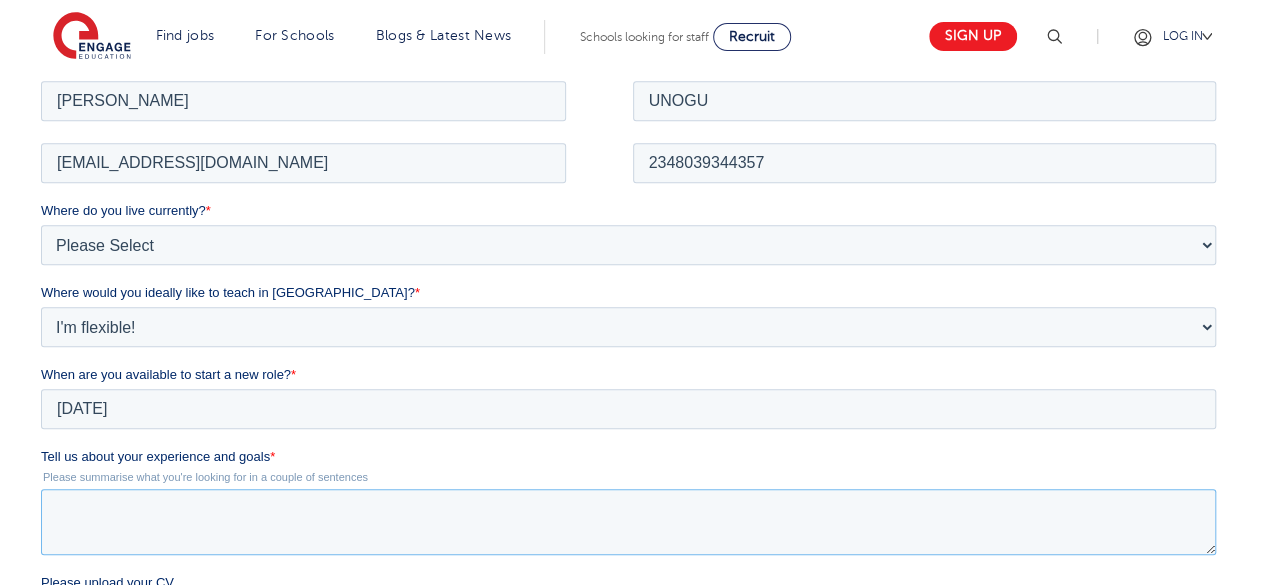 paste on "I am a qualified secondary science teacher from Nigeria holding a Bachelor’s and Master’s degree in Biochemistry, a PGDE, and a Qualified Teacher Status (QTS) from the Department for Education, UK.
I believe I am well-suited for this role because I bring deep subject expertise in Chemistry and Biology, including triple science teaching experience at GCSE and A-level. Also, I hold a UK QTS, which enables me to teach in the UK legally.
Furthermore, I have over a decade of experience working in secondary schools with diverse and high-needs learners, demonstrating effective classroom management, excellent curriculum delivery to KS 3 -5, differentiation strategies, and excellent student outcomes.
I am committed to enhancing the departmental culture and supporting colleagues through collaborative planning and professional development while effortlessly keeping up with pastoral responsibilities and extra-curricular activities.
Just as I have coached numerous students who have gone ahead to win National ..." 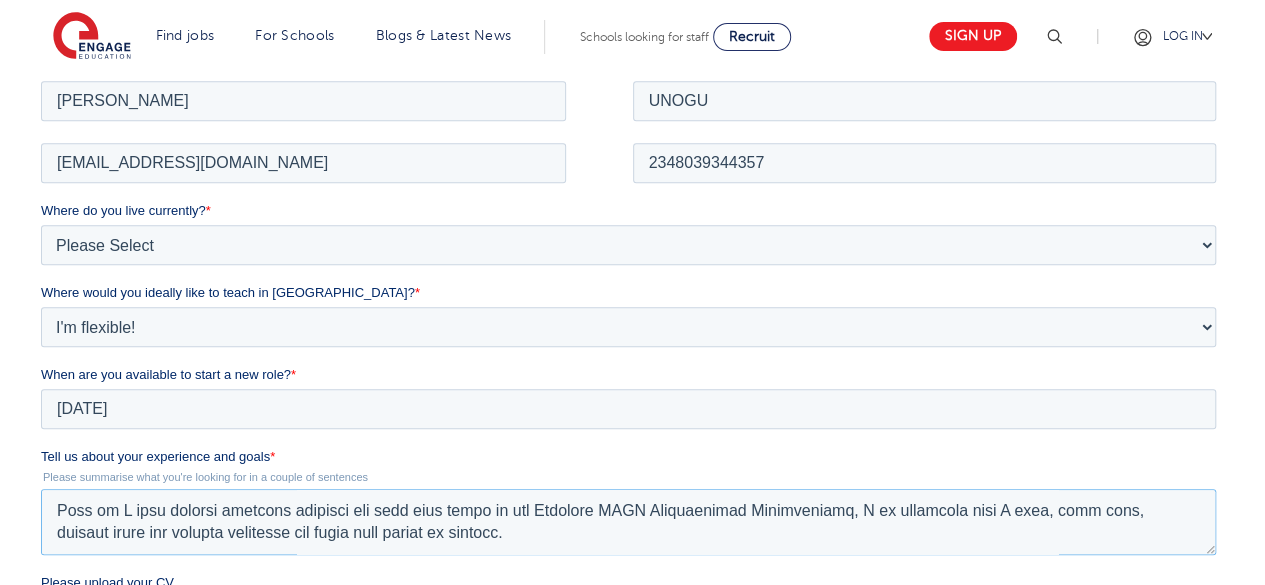 scroll, scrollTop: 286, scrollLeft: 0, axis: vertical 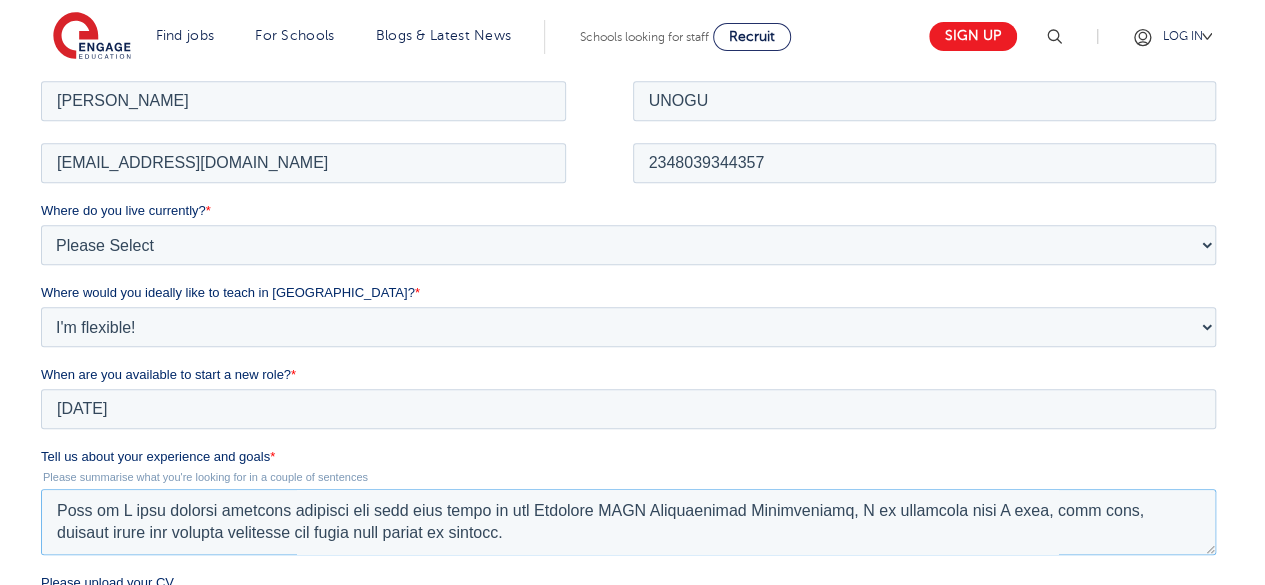 type on "I am a qualified secondary science teacher from Nigeria holding a Bachelor’s and Master’s degree in Biochemistry, a PGDE, and a Qualified Teacher Status (QTS) from the Department for Education, UK.
I believe I am well-suited for this role because I bring deep subject expertise in Chemistry and Biology, including triple science teaching experience at GCSE and A-level. Also, I hold a UK QTS, which enables me to teach in the UK legally.
Furthermore, I have over a decade of experience working in secondary schools with diverse and high-needs learners, demonstrating effective classroom management, excellent curriculum delivery to KS 3 -5, differentiation strategies, and excellent student outcomes.
I am committed to enhancing the departmental culture and supporting colleagues through collaborative planning and professional development while effortlessly keeping up with pastoral responsibilities and extra-curricular activities.
Just as I have coached numerous students who have gone ahead to win National ..." 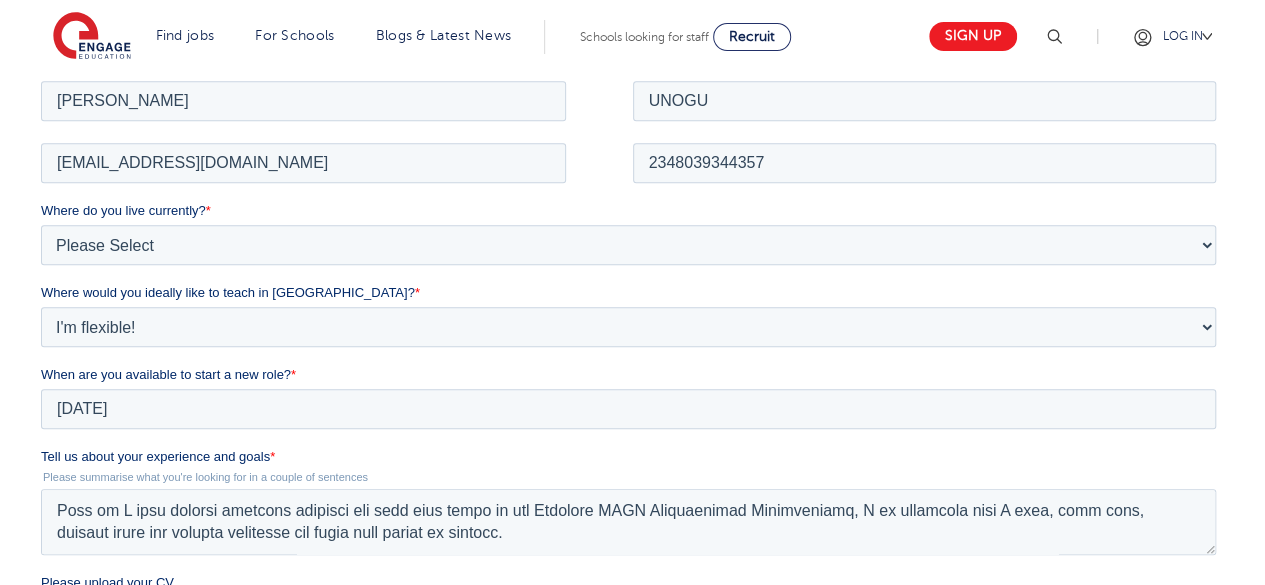 click on "Please upload your CV" at bounding box center [628, 616] 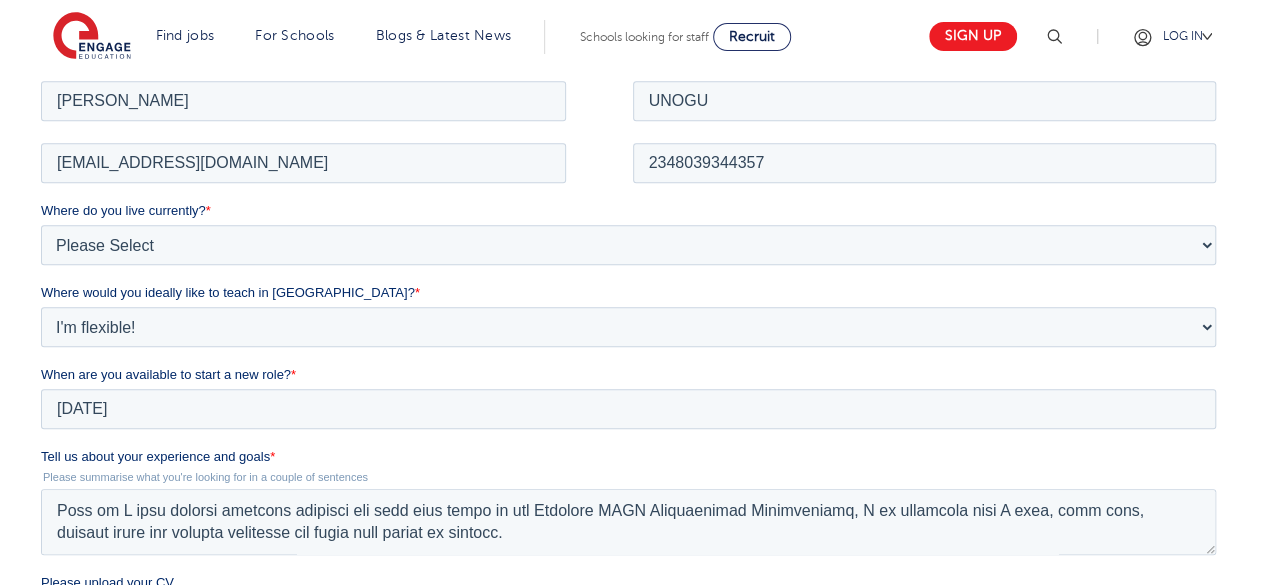 type on "C:\fakepath\HenryUnogu_ScienceTeacher_CV.pdf" 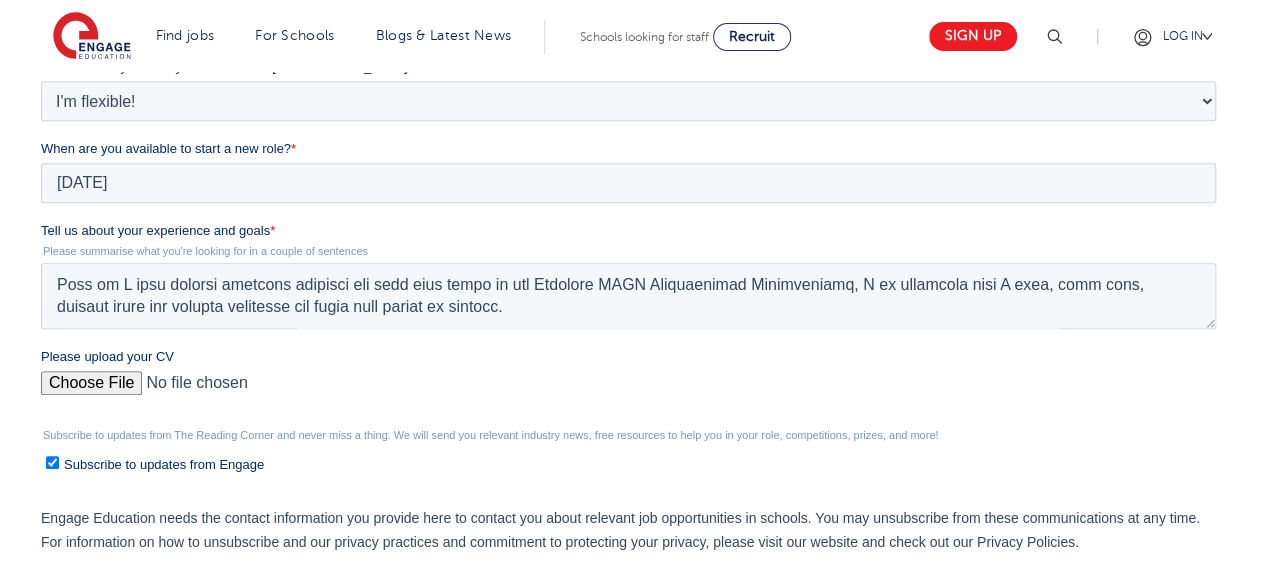 scroll, scrollTop: 700, scrollLeft: 0, axis: vertical 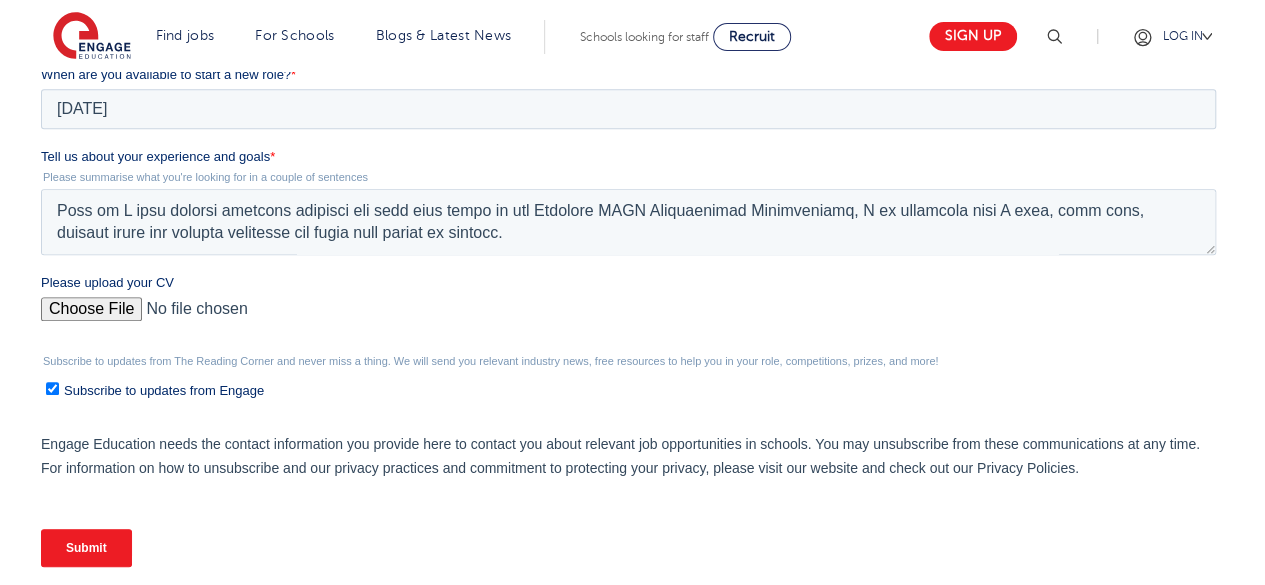 click on "Submit" at bounding box center [632, 548] 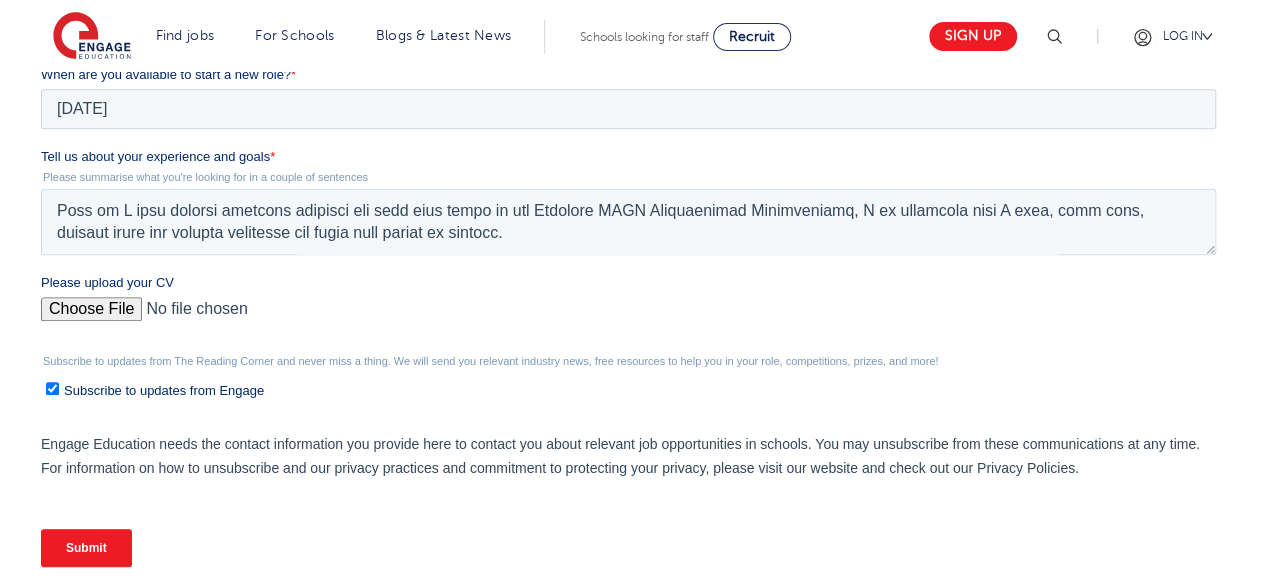 scroll, scrollTop: 400, scrollLeft: 0, axis: vertical 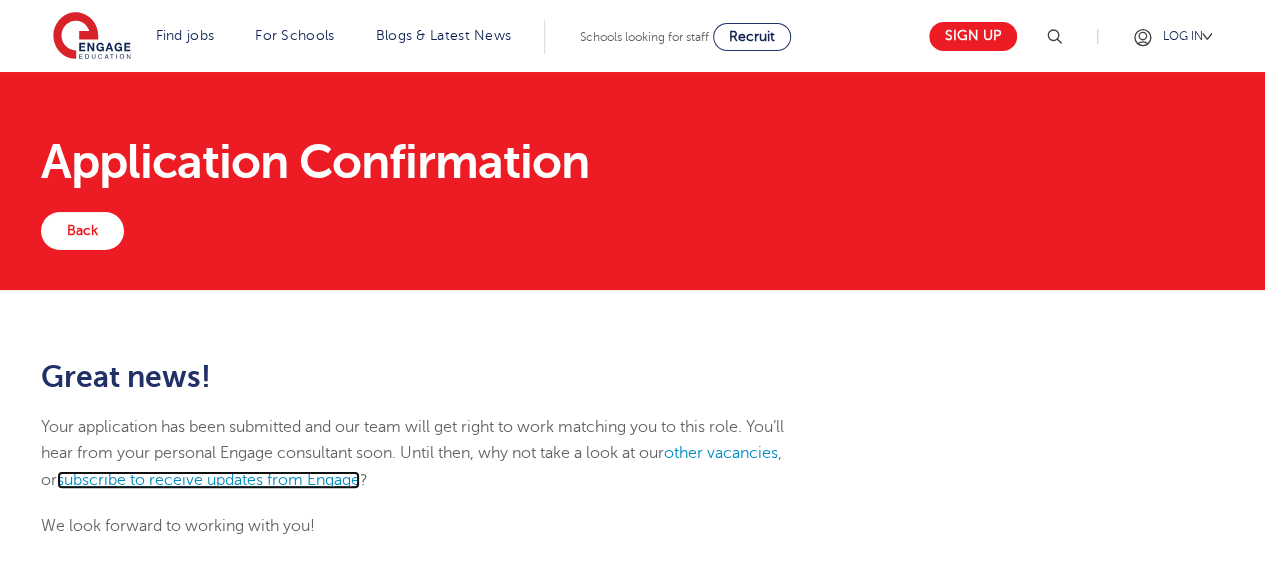 click on "subscribe to receive updates from Engage" at bounding box center [208, 480] 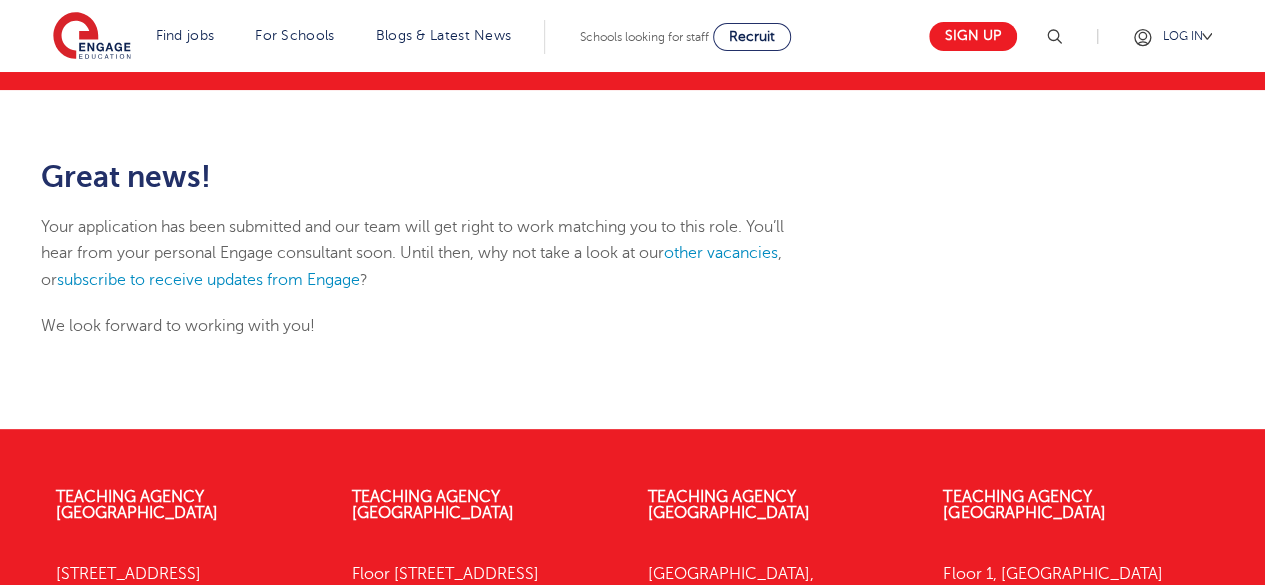 scroll, scrollTop: 100, scrollLeft: 0, axis: vertical 